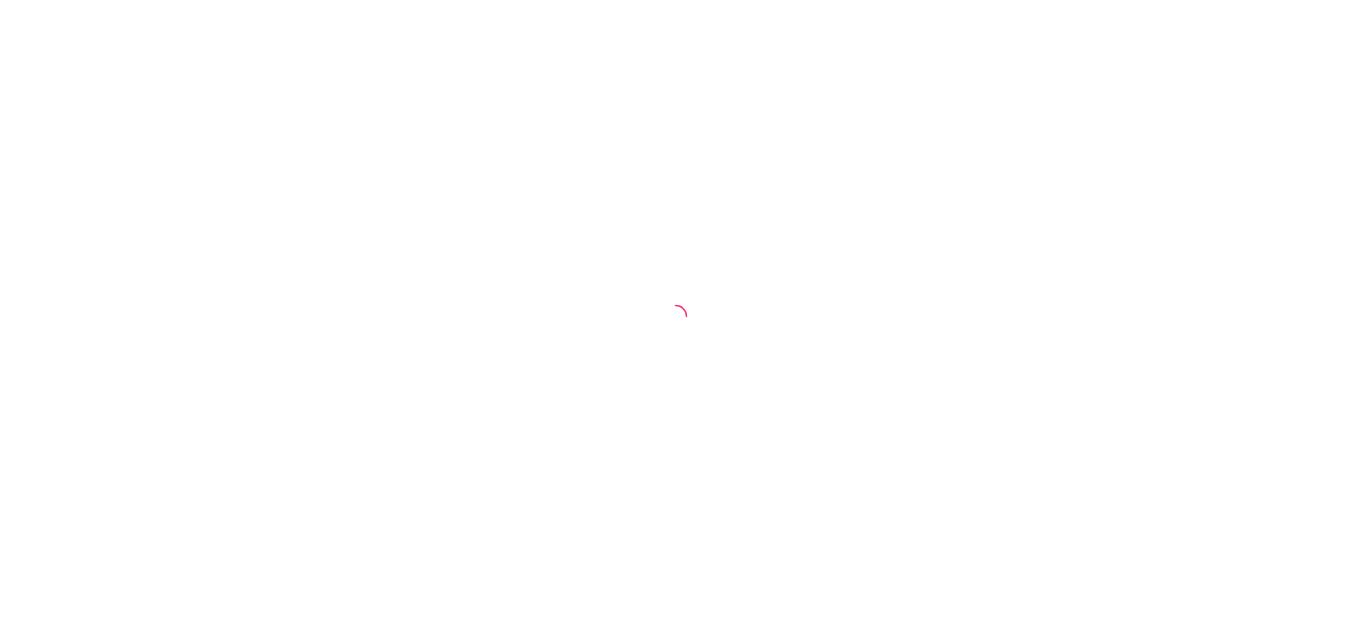 scroll, scrollTop: 0, scrollLeft: 0, axis: both 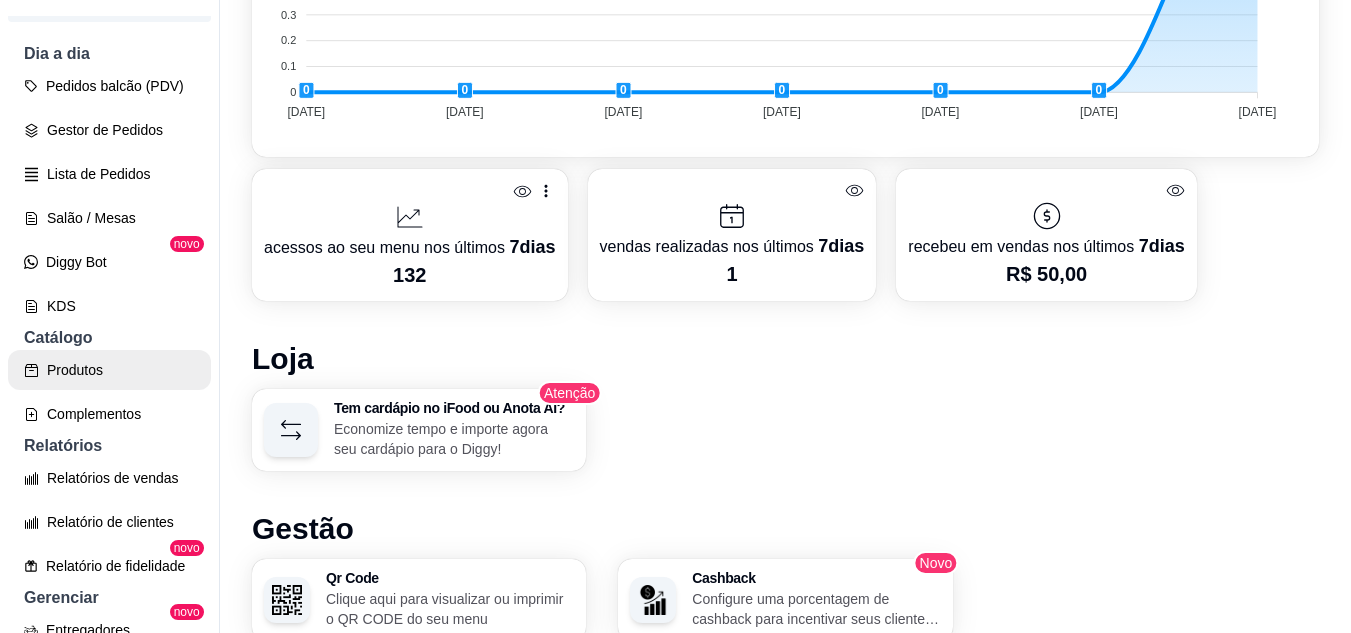 click on "Produtos" at bounding box center [109, 370] 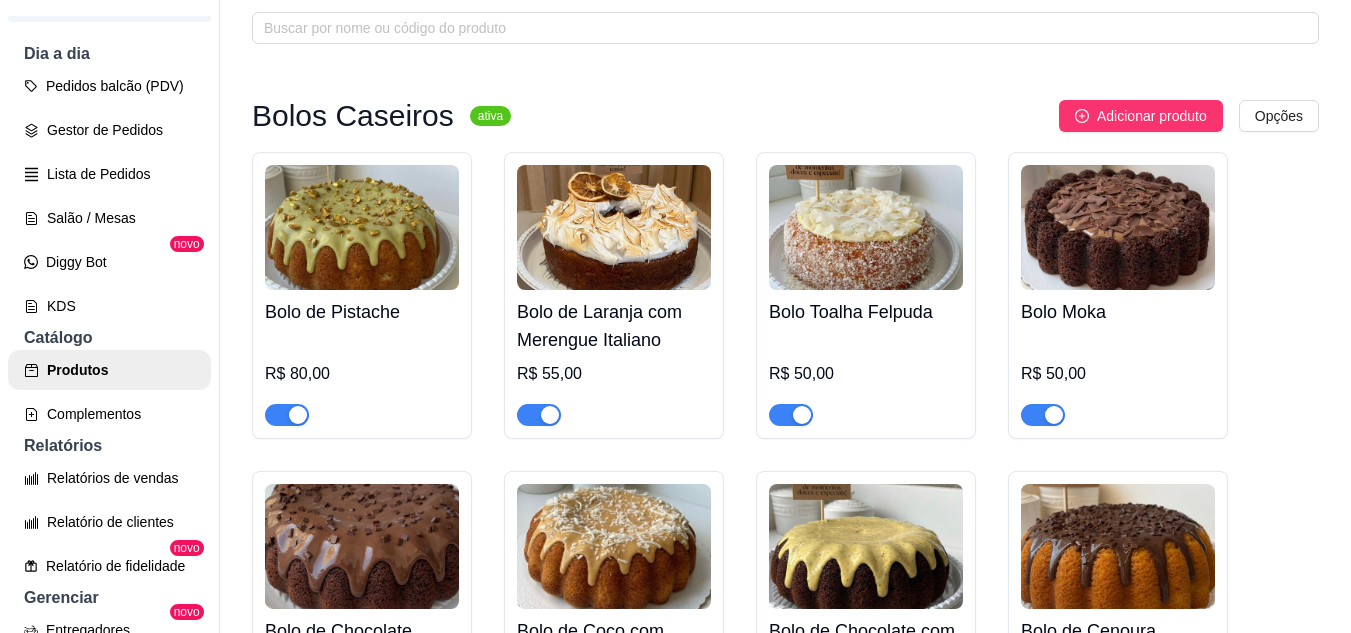 scroll, scrollTop: 0, scrollLeft: 0, axis: both 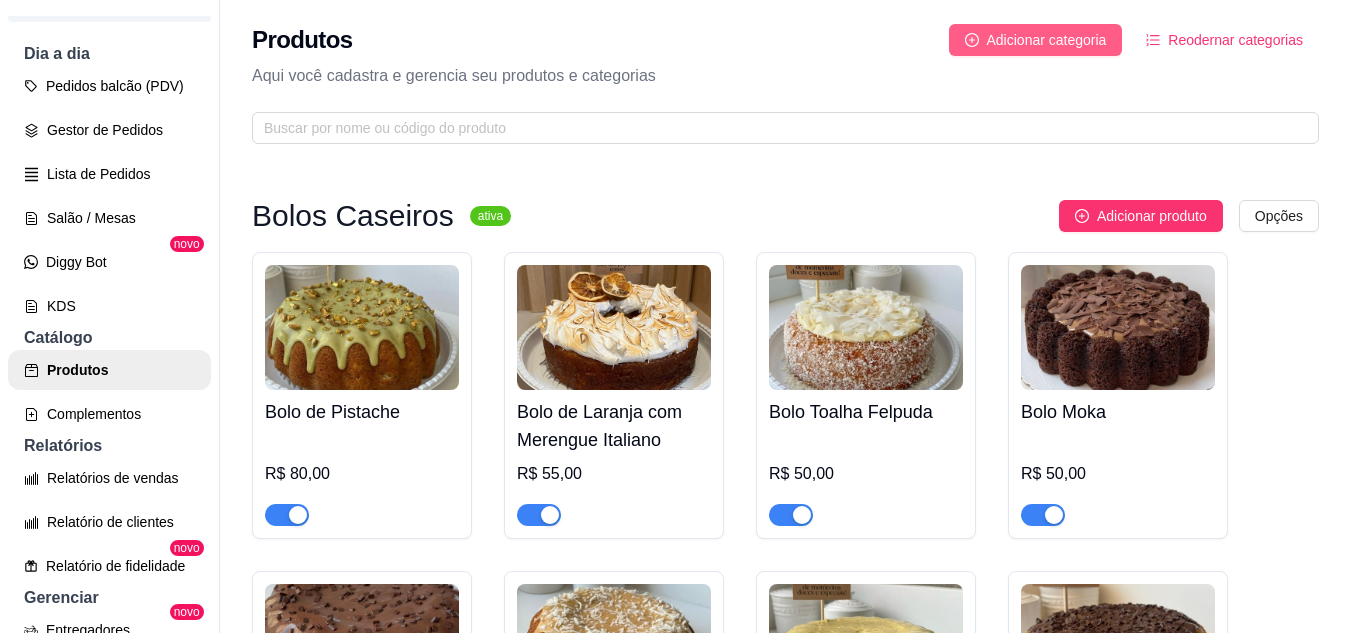 click on "Adicionar categoria" at bounding box center (1047, 40) 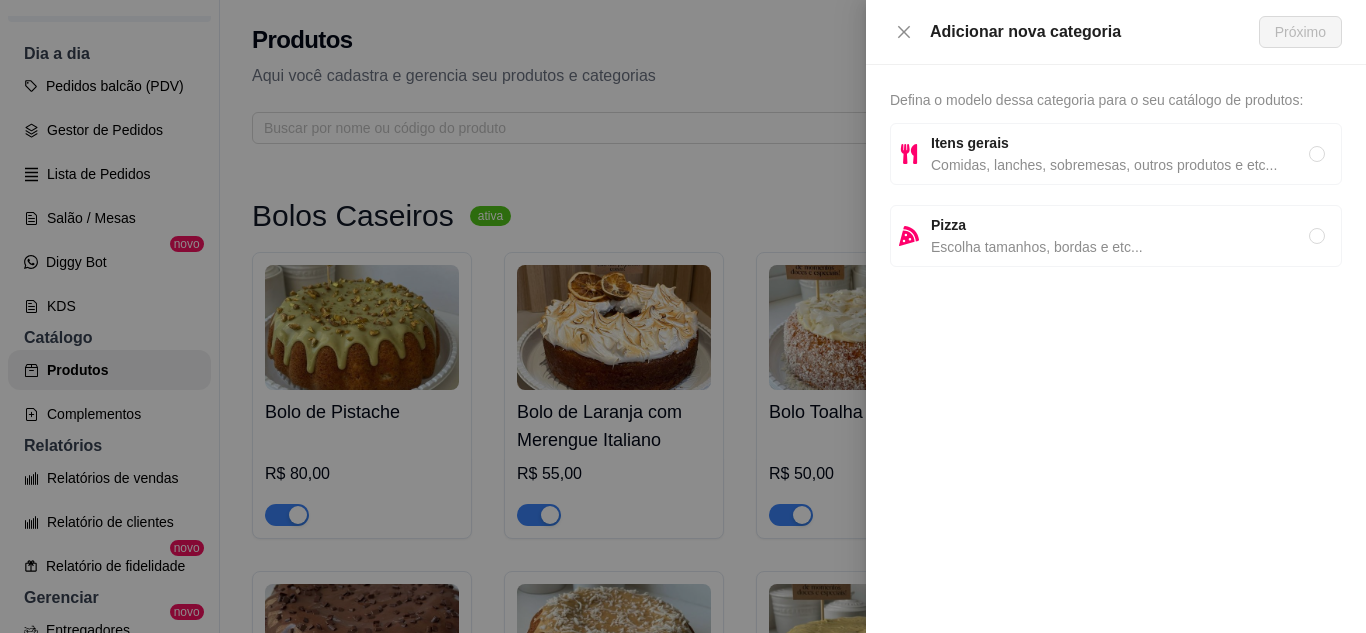 click on "Comidas, lanches, sobremesas, outros produtos e etc..." at bounding box center (1120, 165) 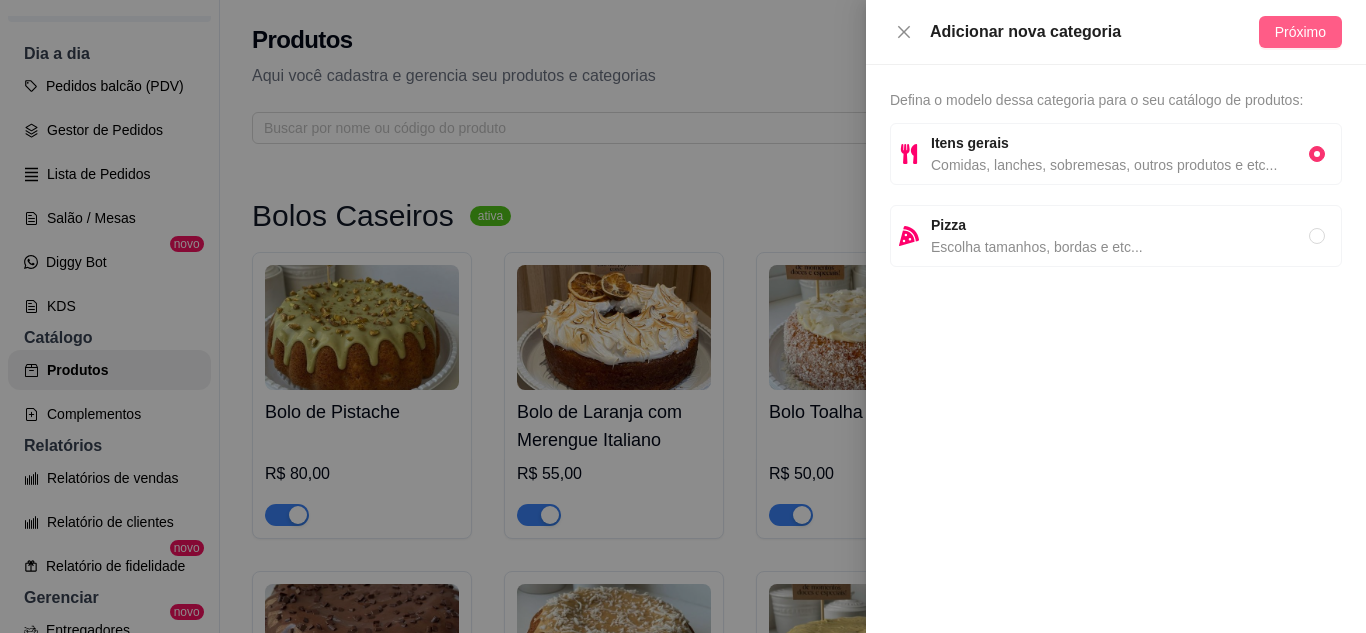 click on "Próximo" at bounding box center (1300, 32) 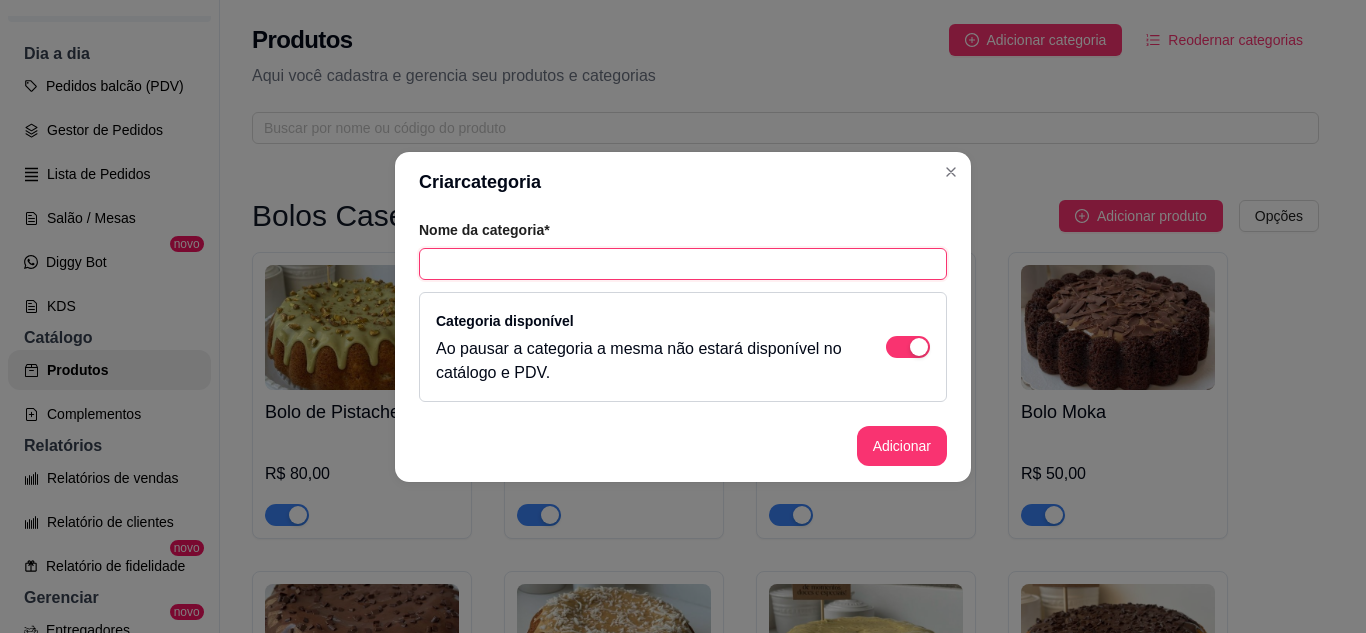 click at bounding box center (683, 264) 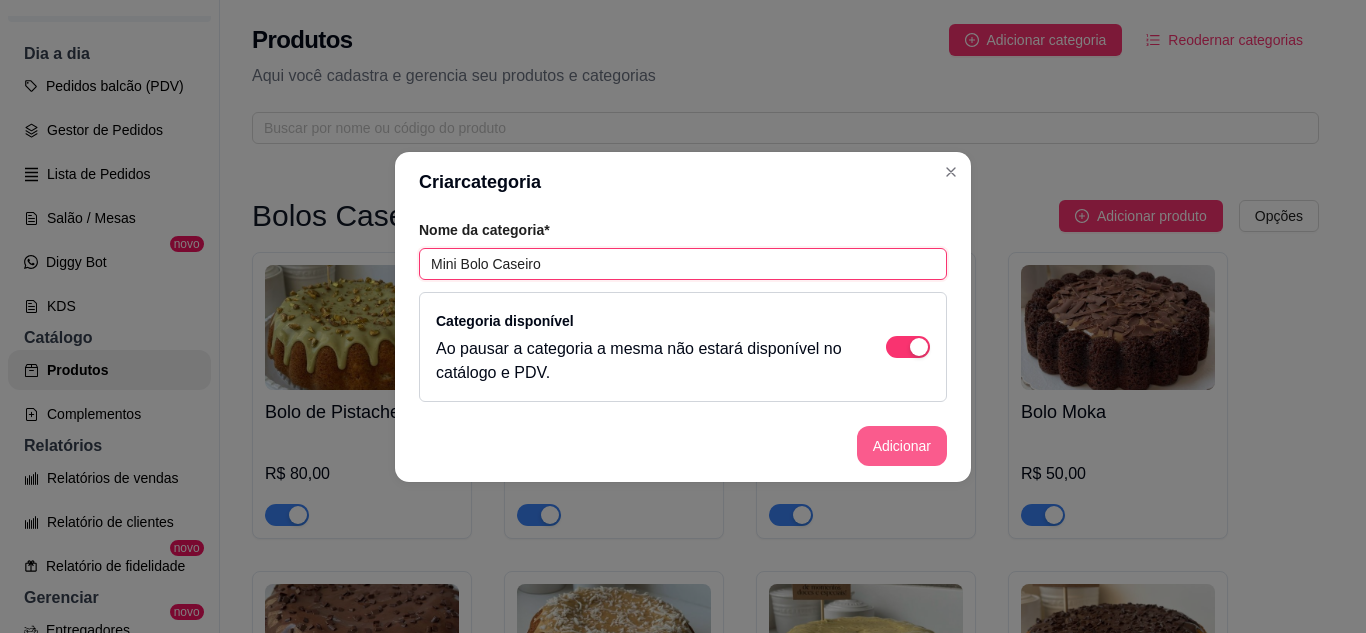 type on "Mini Bolo Caseiro" 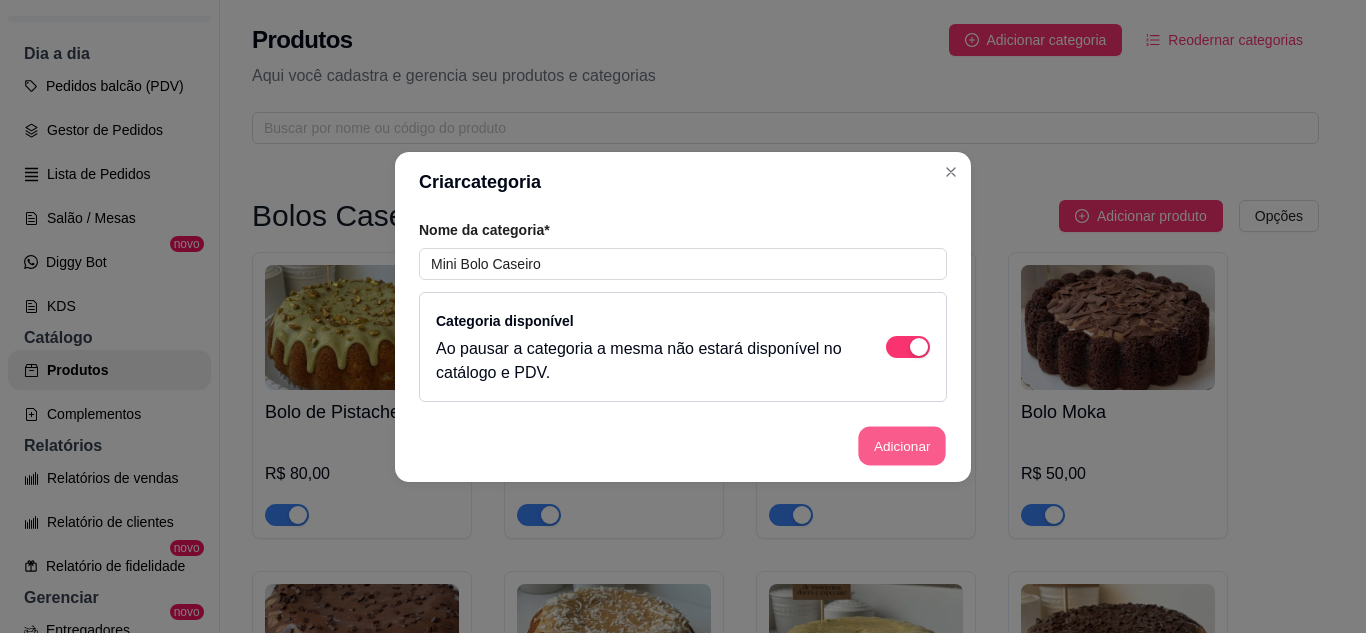 click on "Adicionar" at bounding box center (902, 445) 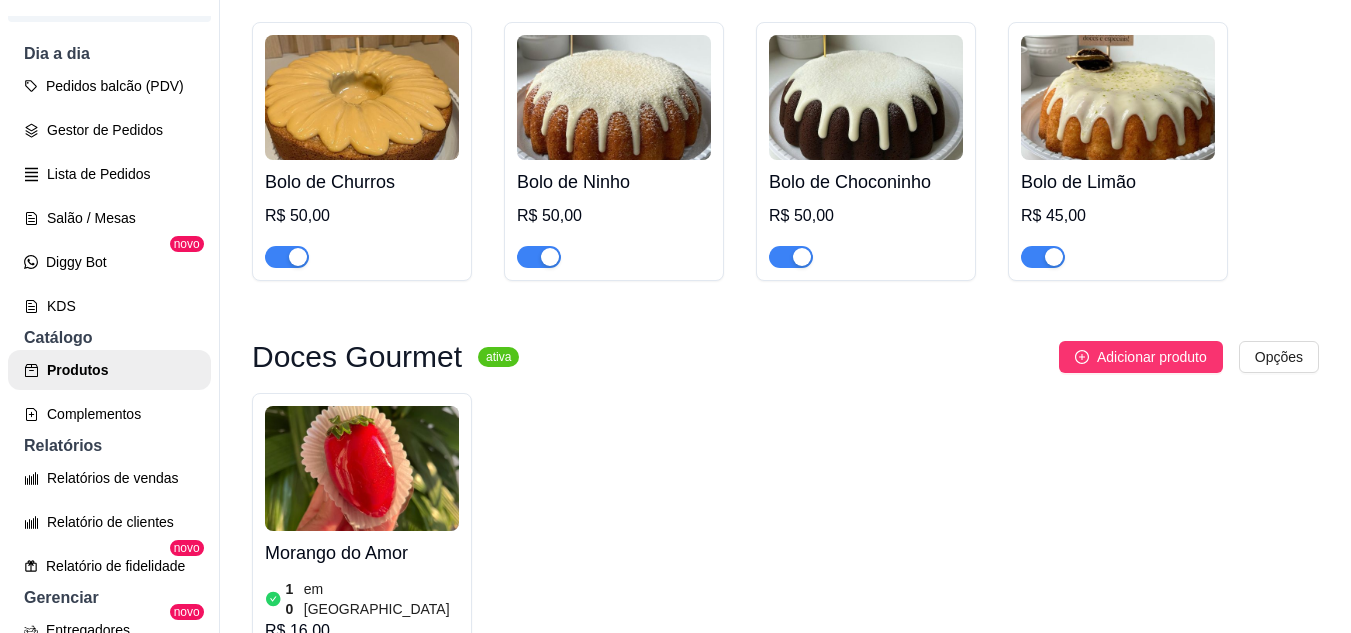 scroll, scrollTop: 1166, scrollLeft: 0, axis: vertical 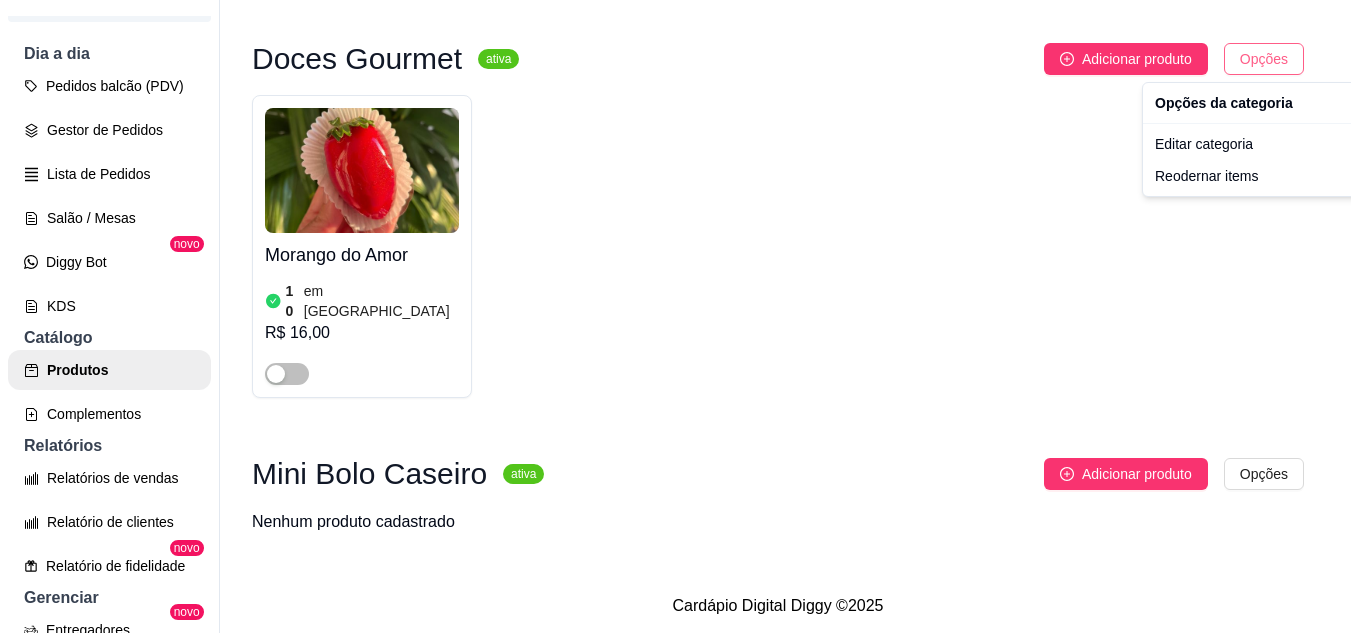 click on "B Breslô ... Loja Aberta Loja Período gratuito até 18/08   Dia a dia Pedidos balcão (PDV) Gestor de Pedidos Lista de Pedidos Salão / Mesas Diggy Bot novo KDS Catálogo Produtos Complementos Relatórios Relatórios de vendas Relatório de clientes Relatório de fidelidade novo Gerenciar Entregadores novo Nota Fiscal (NFC-e) Controle de caixa Controle de fiado Cupons Clientes Estoque Configurações Diggy Planos Precisa de ajuda? Sair Produtos Adicionar categoria Reodernar categorias Aqui você cadastra e gerencia seu produtos e categorias Bolos Caseiros ativa Adicionar produto Opções Bolo de Pistache   R$ 80,00 Bolo de Laranja com Merengue Italiano   R$ 55,00 Bolo Toalha Felpuda   R$ 50,00 Bolo Moka   R$ 50,00 Bolo de Chocolate Tradicional   R$ 50,00 Bolo de Coco com Doce Leite   R$ 50,00 Bolo de Chocolate com Maracujá   R$ 50,00 Bolo de Cenoura   R$ 50,00 Bolo de Churros   R$ 50,00 Bolo de Ninho   R$ 50,00 Bolo de Choconinho   R$ 50,00 Bolo de Limão   R$ 45,00 Doces Gourmet ativa Opções" at bounding box center [675, 316] 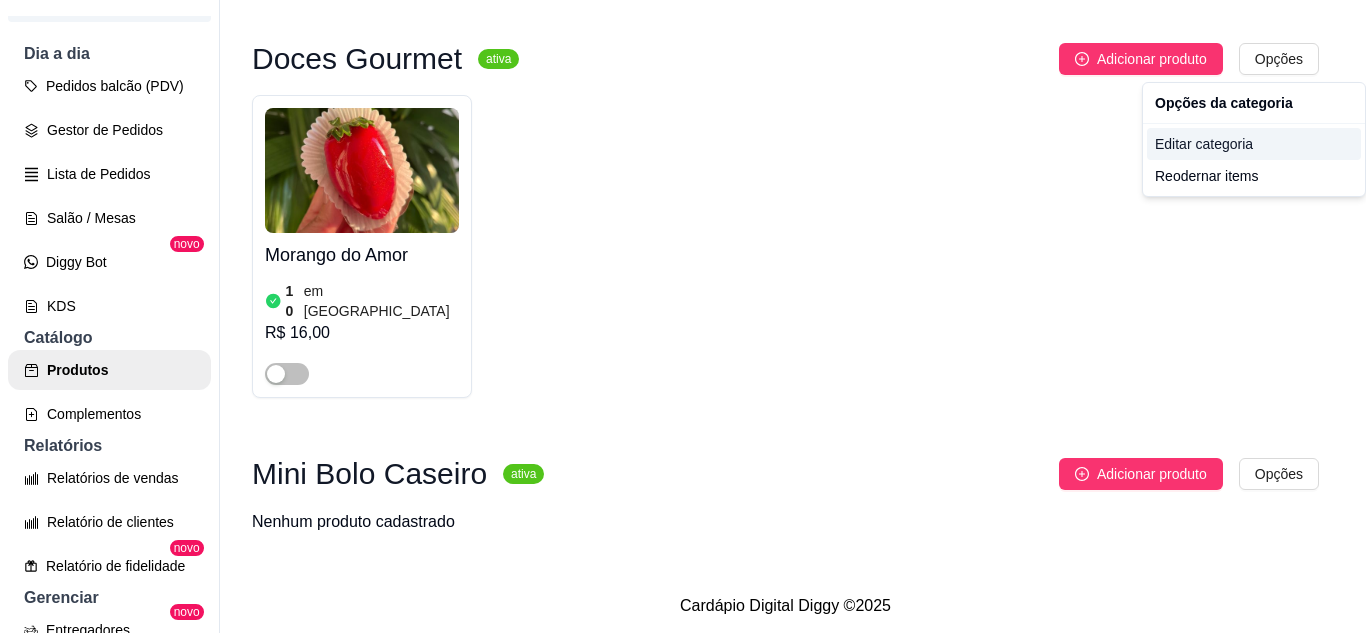 click on "Editar categoria" at bounding box center (1254, 144) 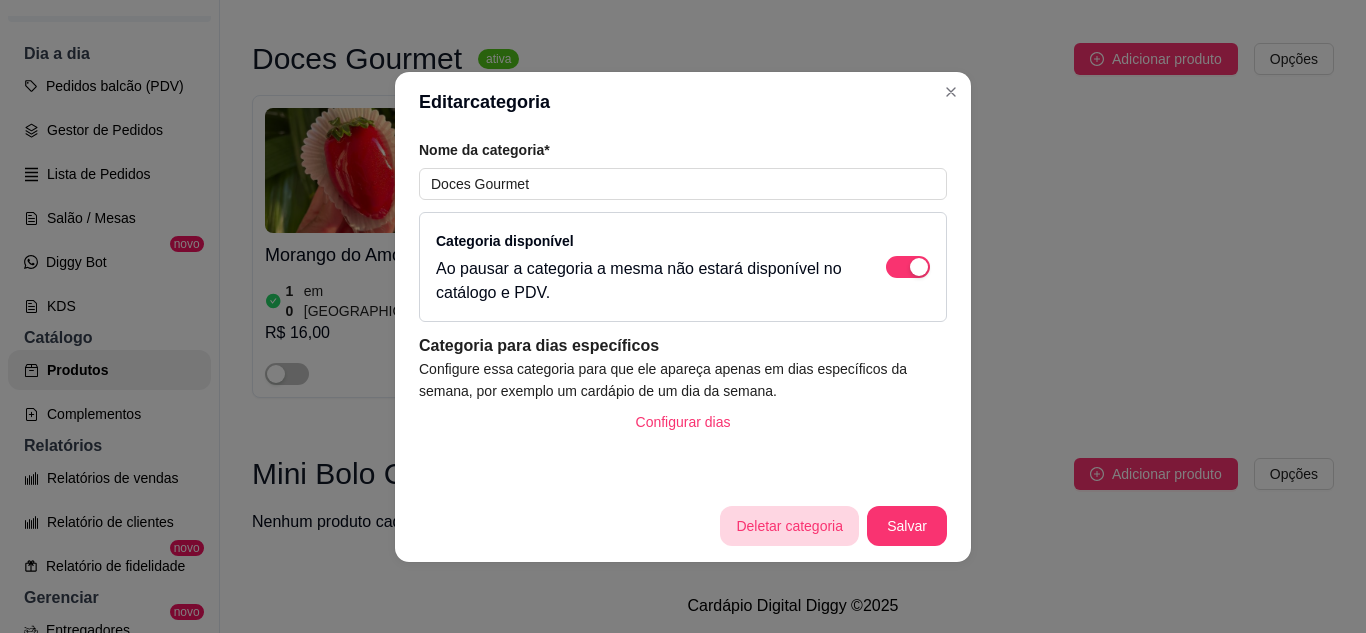 click on "Deletar categoria" at bounding box center (789, 526) 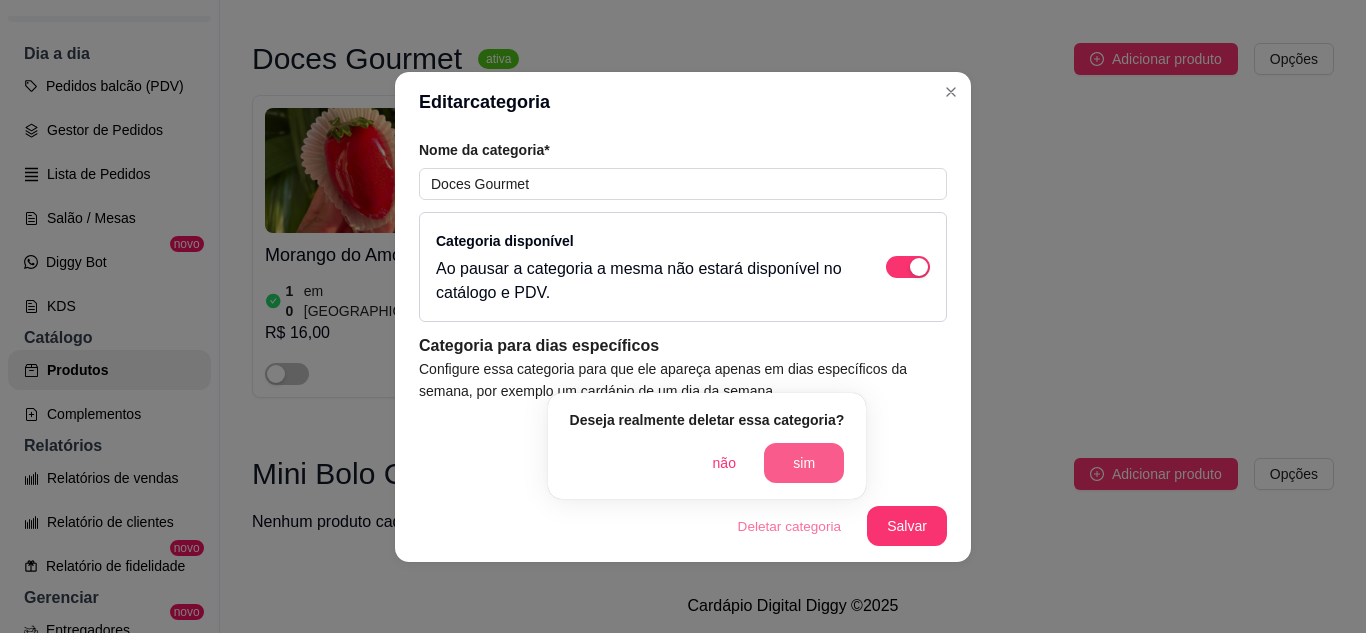 click on "sim" at bounding box center [804, 463] 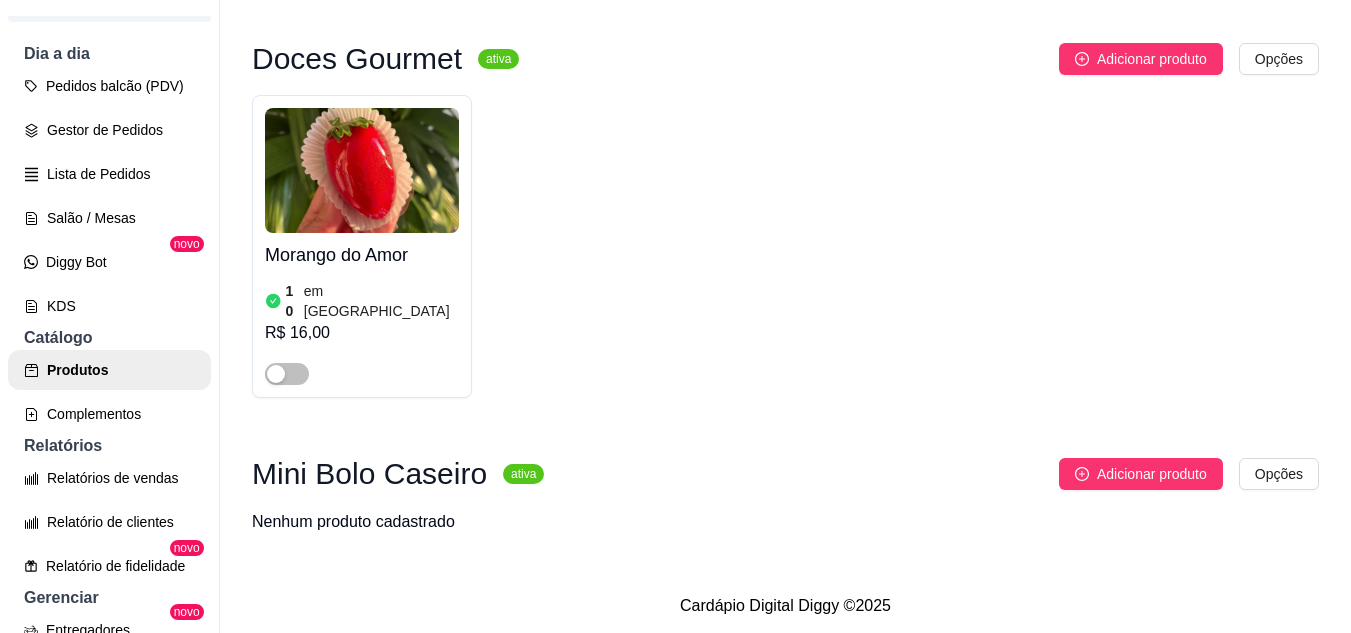 scroll, scrollTop: 770, scrollLeft: 0, axis: vertical 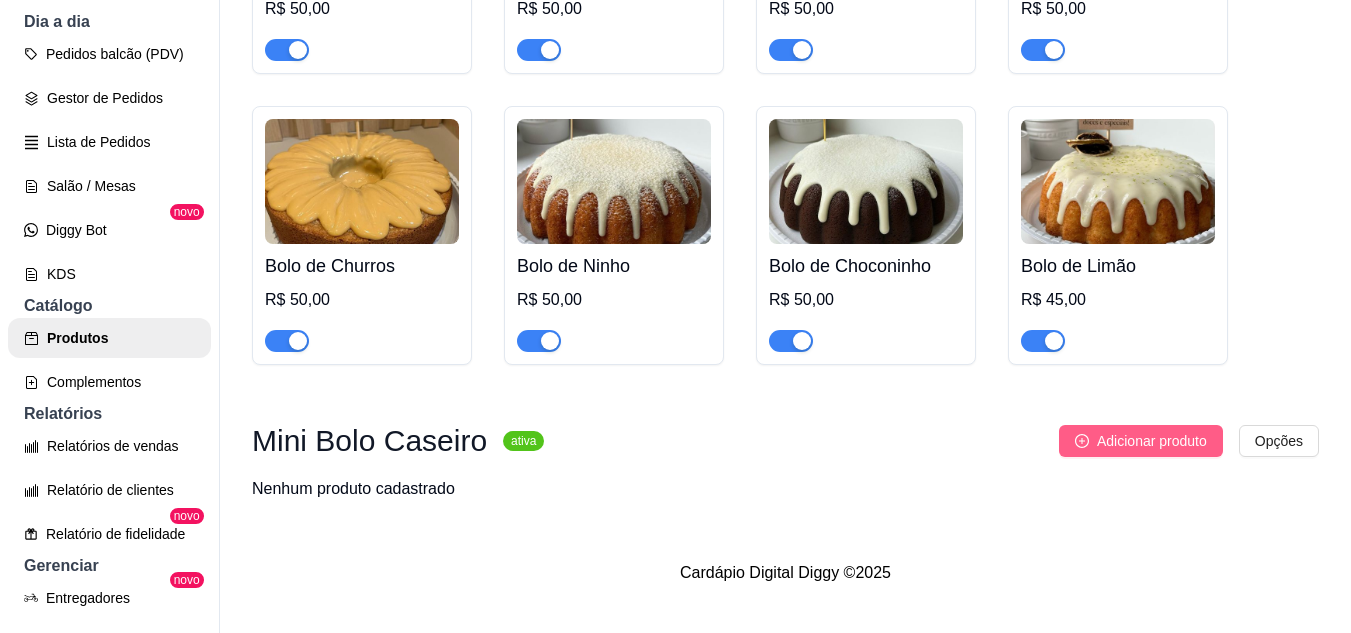 click on "Adicionar produto" at bounding box center (1152, 441) 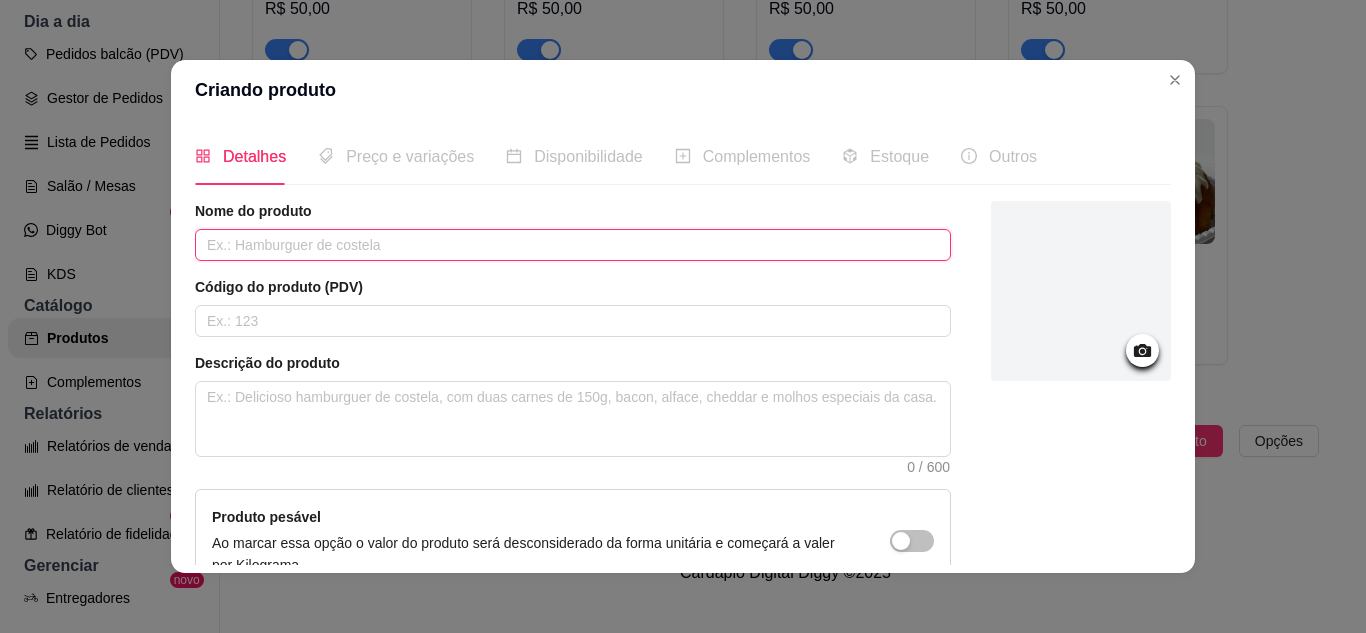 click at bounding box center [573, 245] 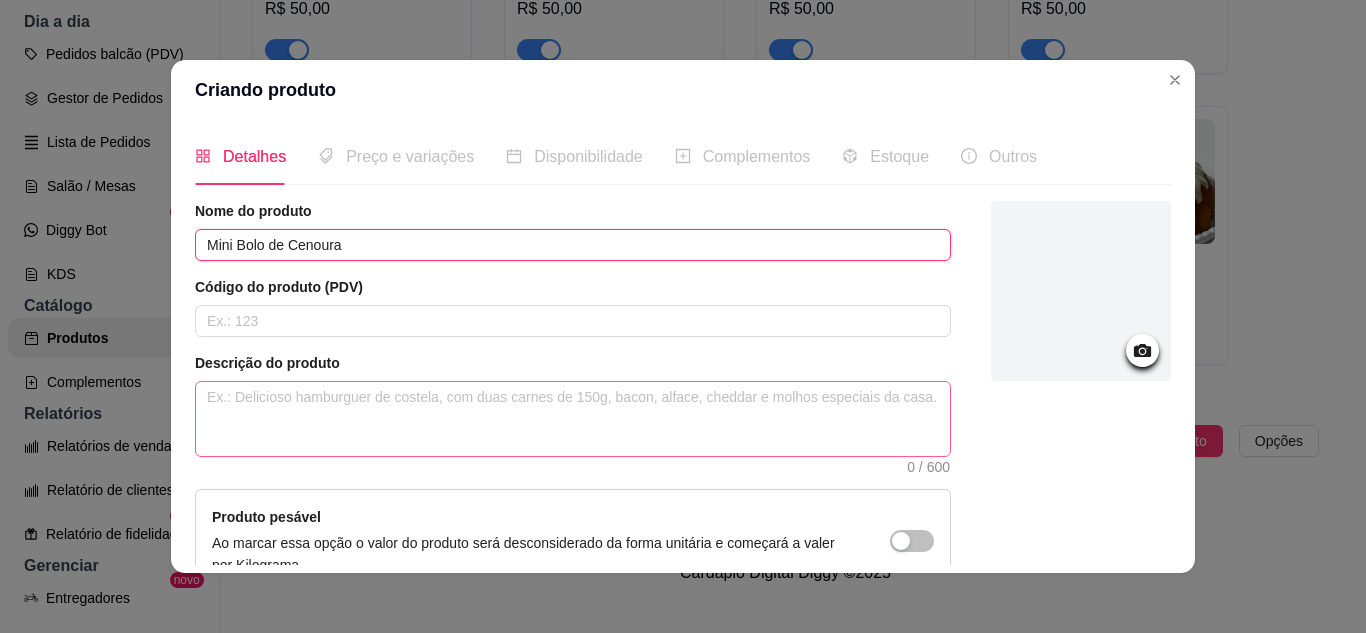 type on "Mini Bolo de Cenoura" 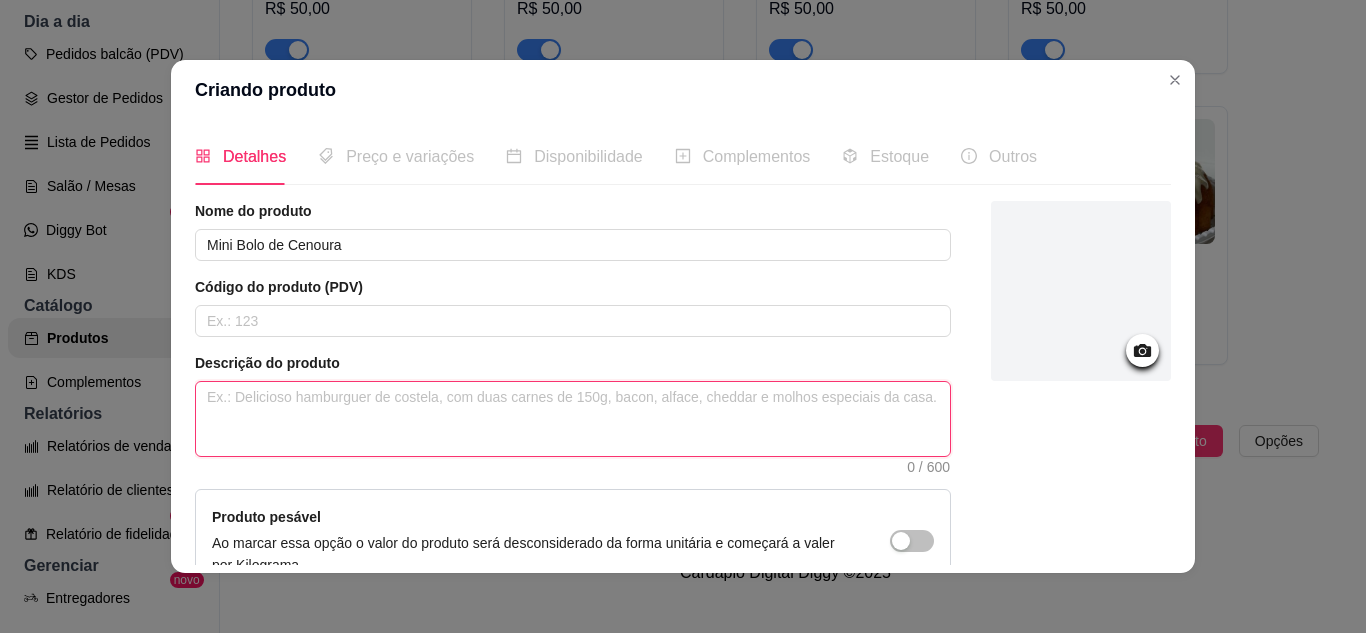 click at bounding box center [573, 419] 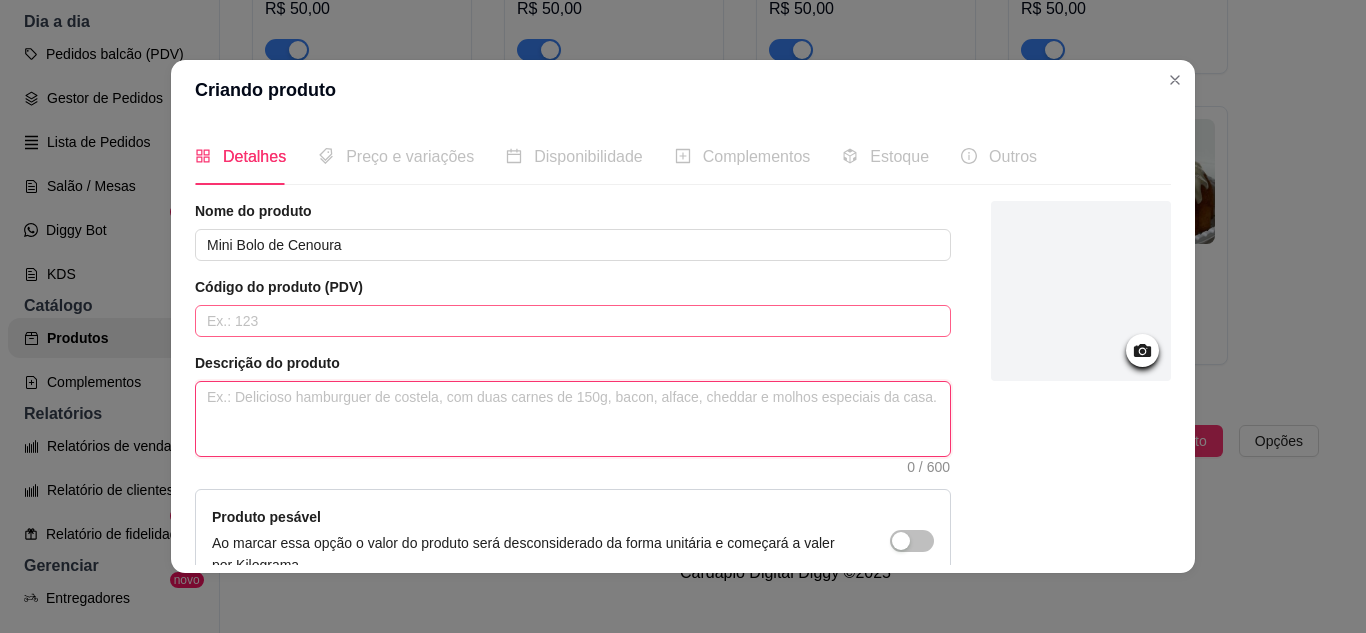 paste on "Irresistível sabor caseiro, coberto por um brigadeiro de chocolate 50% super cremoso e confeitos de chocolate nobre." 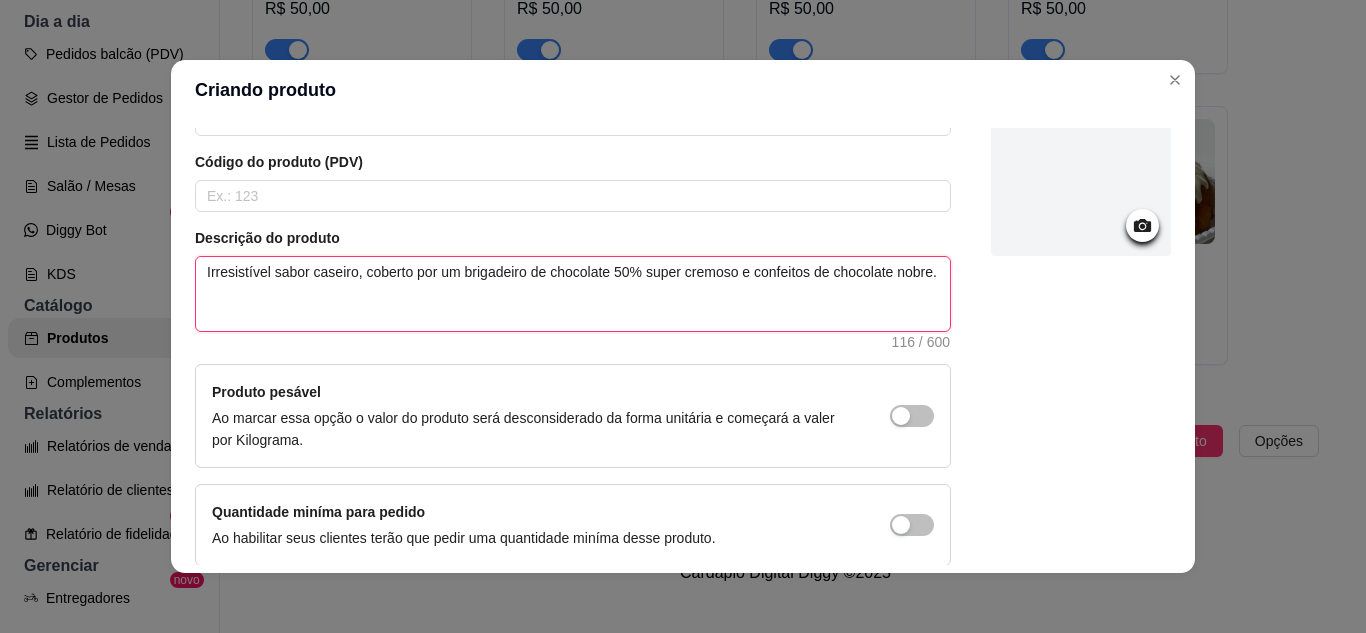scroll, scrollTop: 0, scrollLeft: 0, axis: both 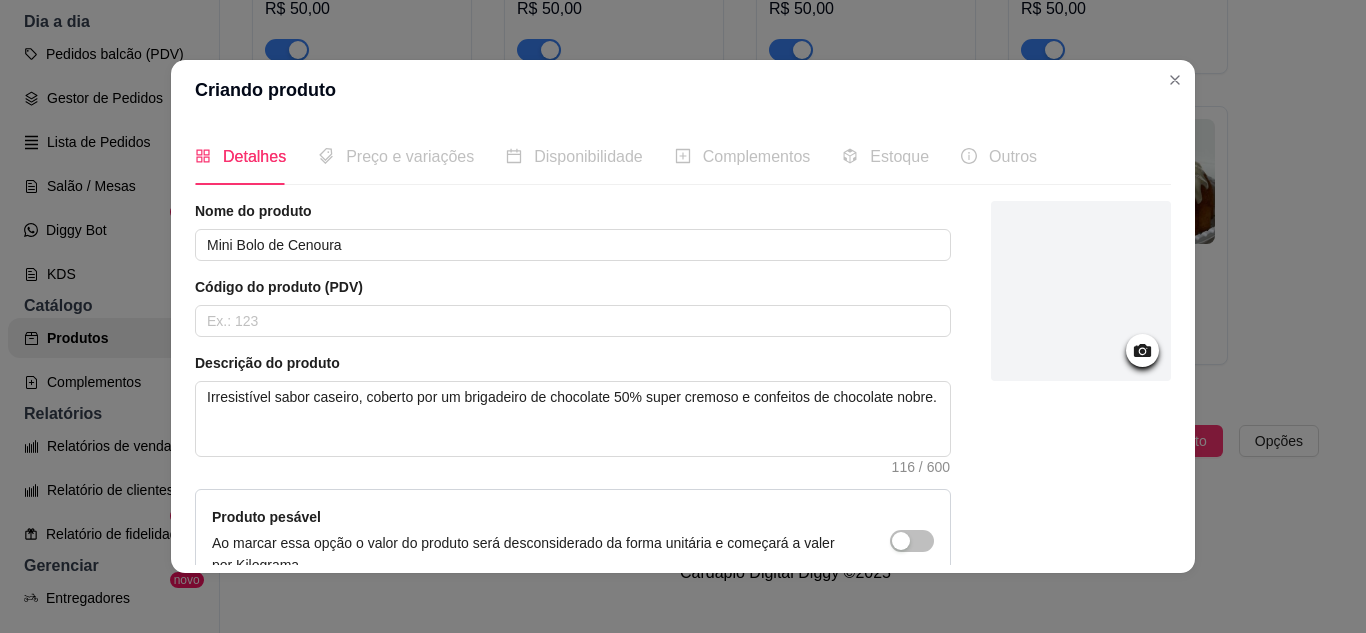 click on "Preço e variações" at bounding box center (410, 156) 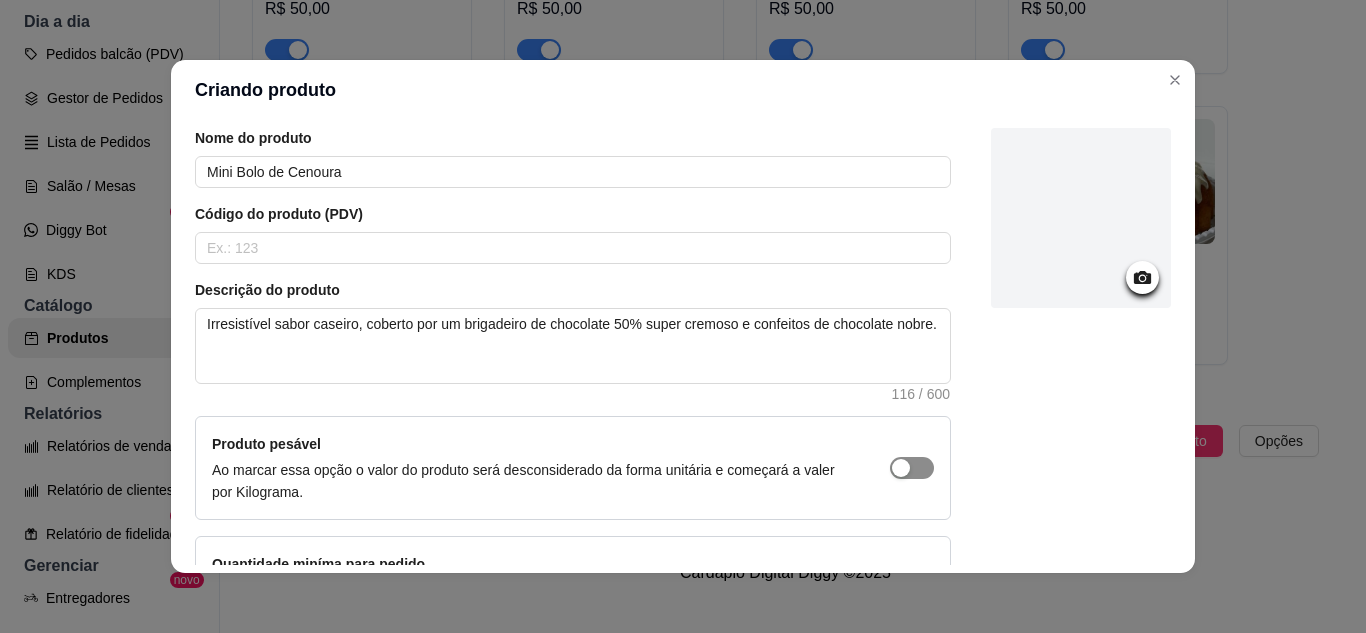 scroll, scrollTop: 215, scrollLeft: 0, axis: vertical 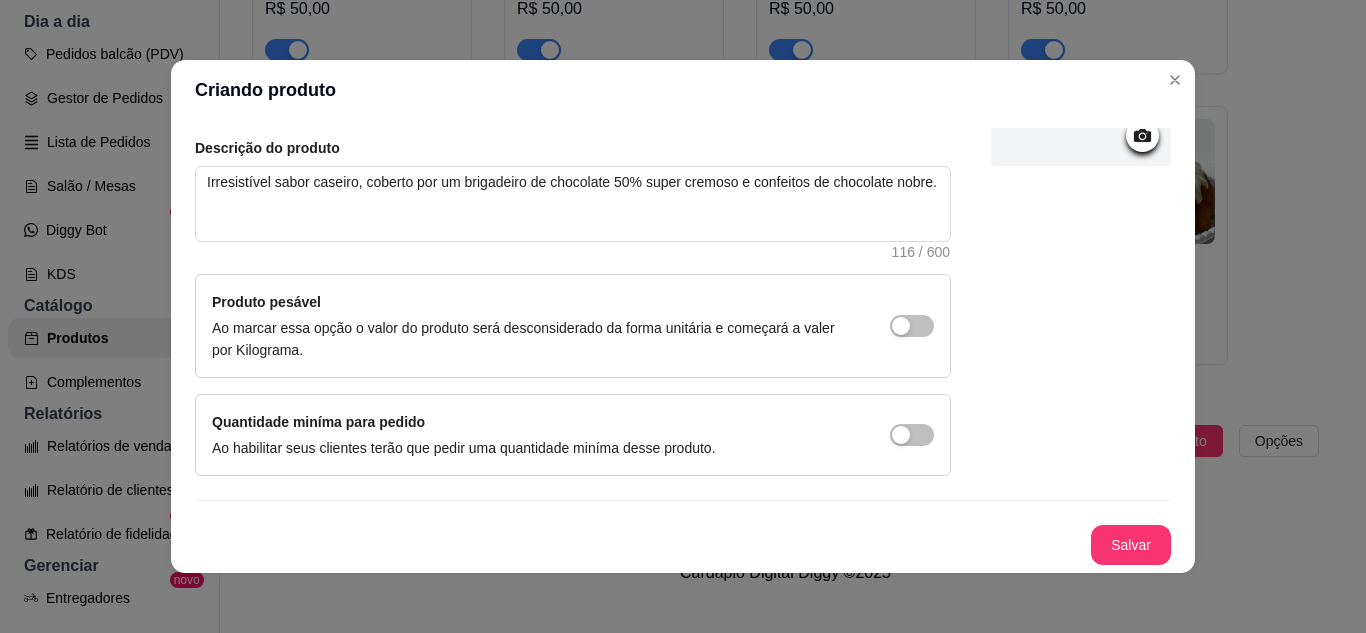 click 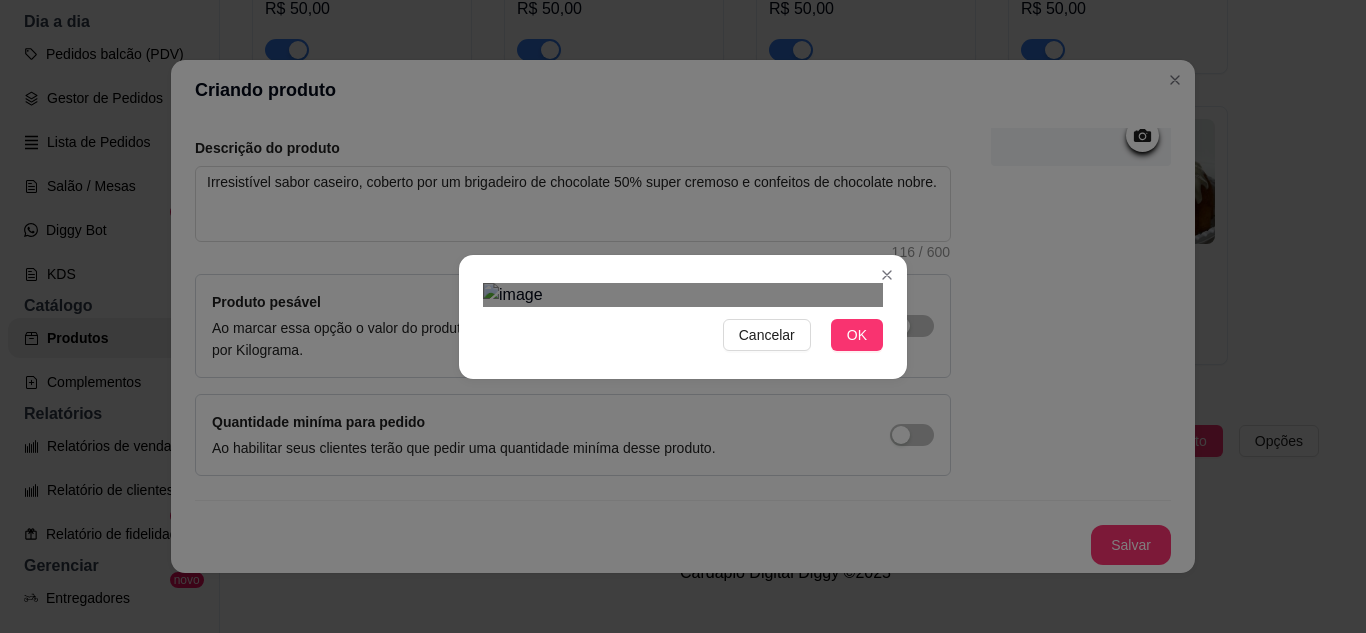 click at bounding box center [683, 669] 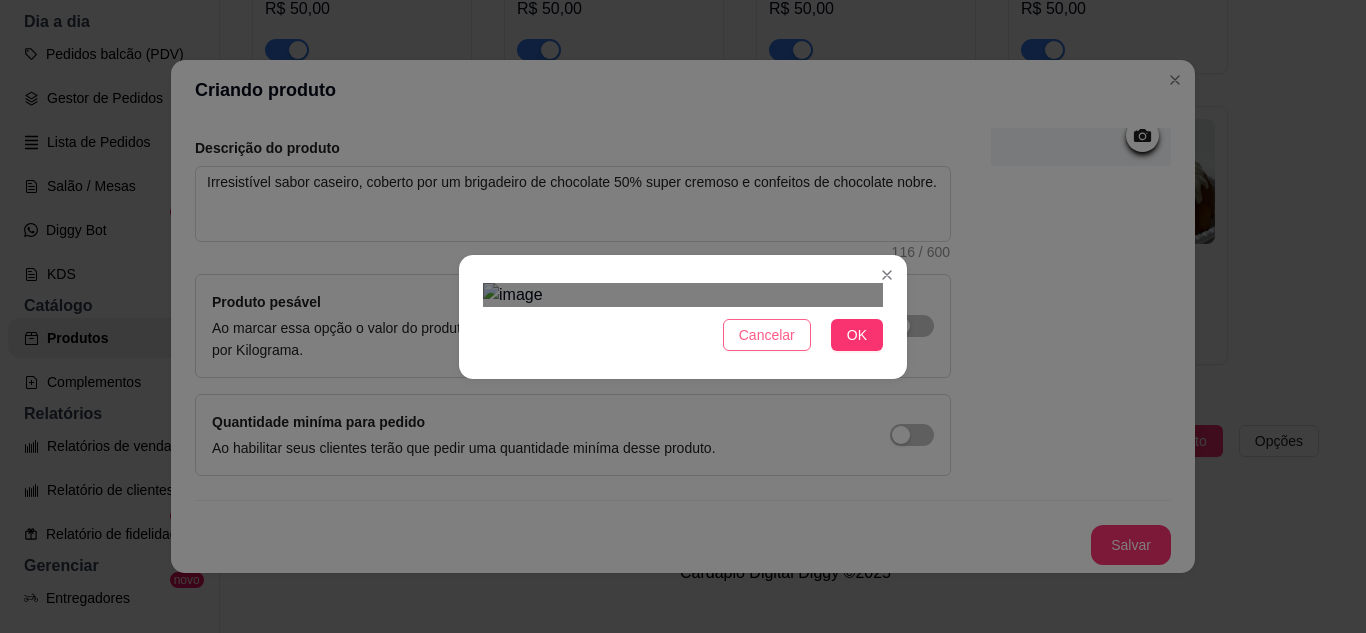 scroll, scrollTop: 153, scrollLeft: 0, axis: vertical 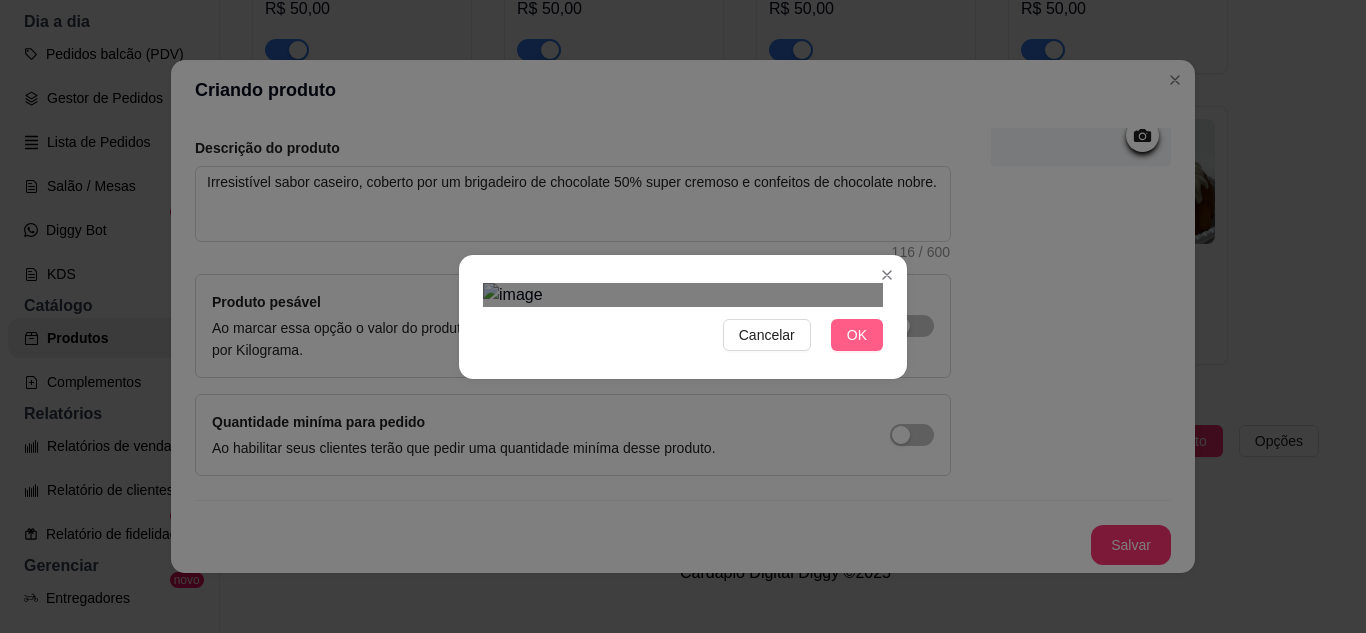 click on "OK" at bounding box center (857, 335) 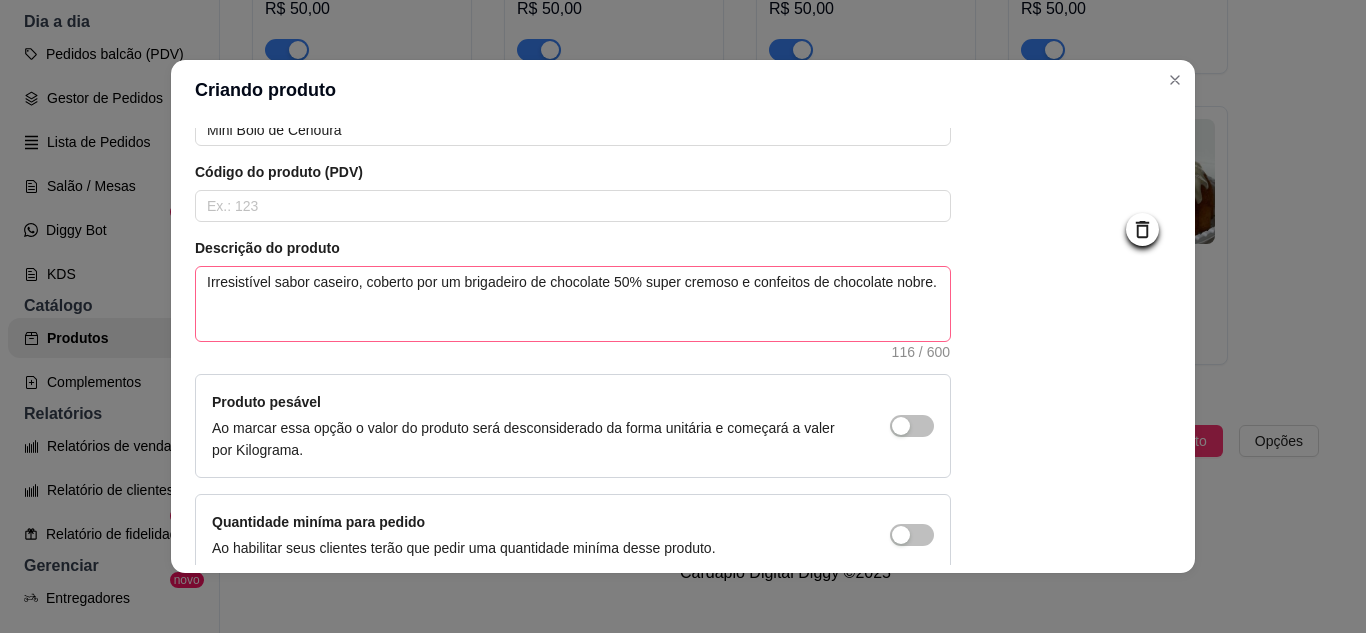 scroll, scrollTop: 0, scrollLeft: 0, axis: both 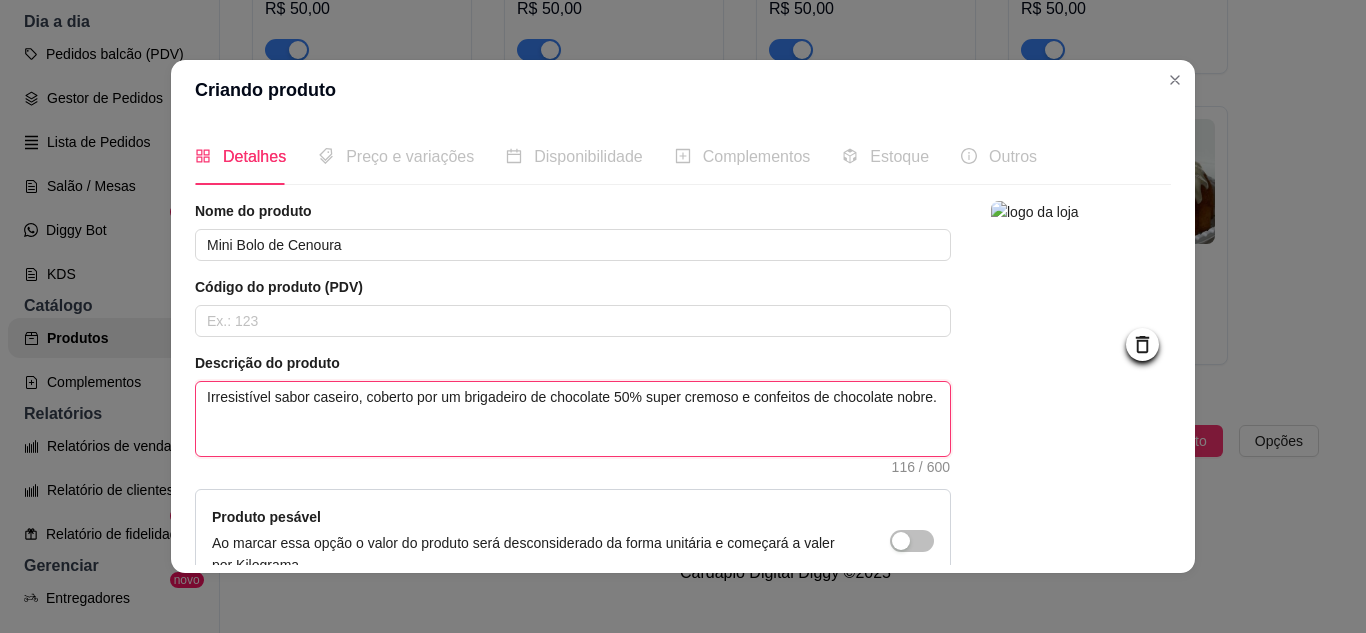 click on "Irresistível sabor caseiro, coberto por um brigadeiro de chocolate 50% super cremoso e confeitos de chocolate nobre." at bounding box center [573, 419] 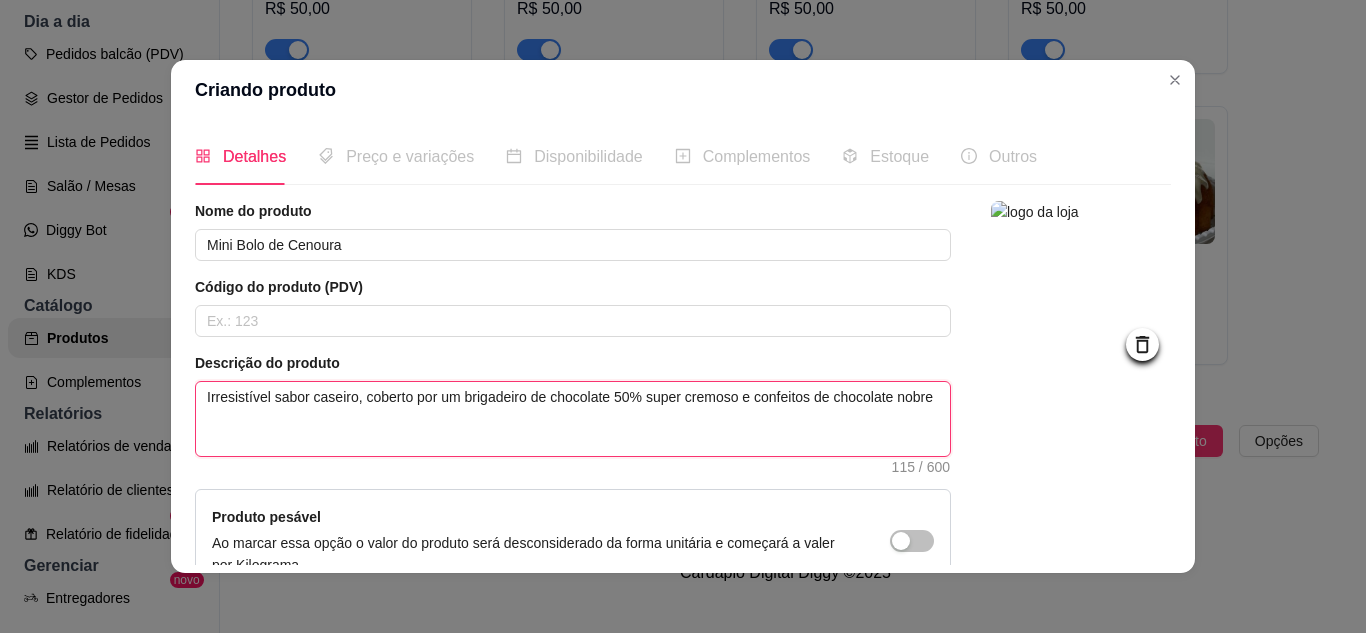 type on "Irresistível sabor caseiro, coberto por um brigadeiro de chocolate 50% super cremoso e confeitos de chocolate nobre." 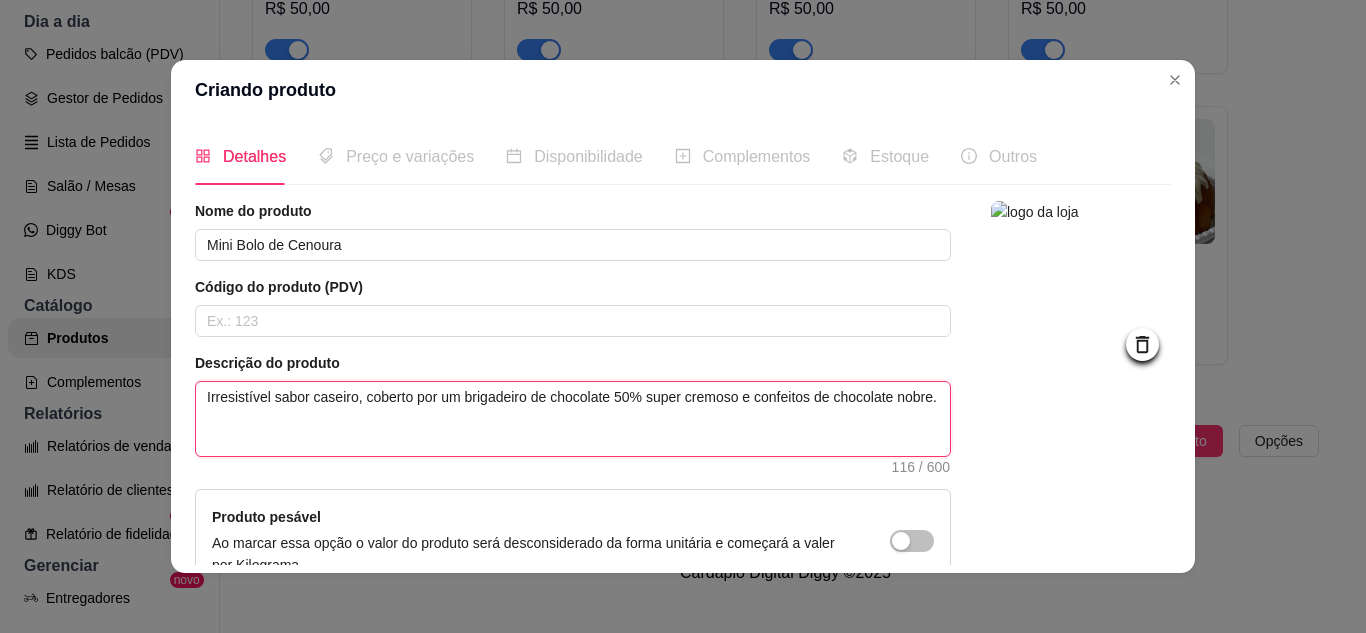 type on "Irresistível sabor caseiro, coberto por um brigadeiro de chocolate 50% super cremoso e confeitos de chocolate nobre." 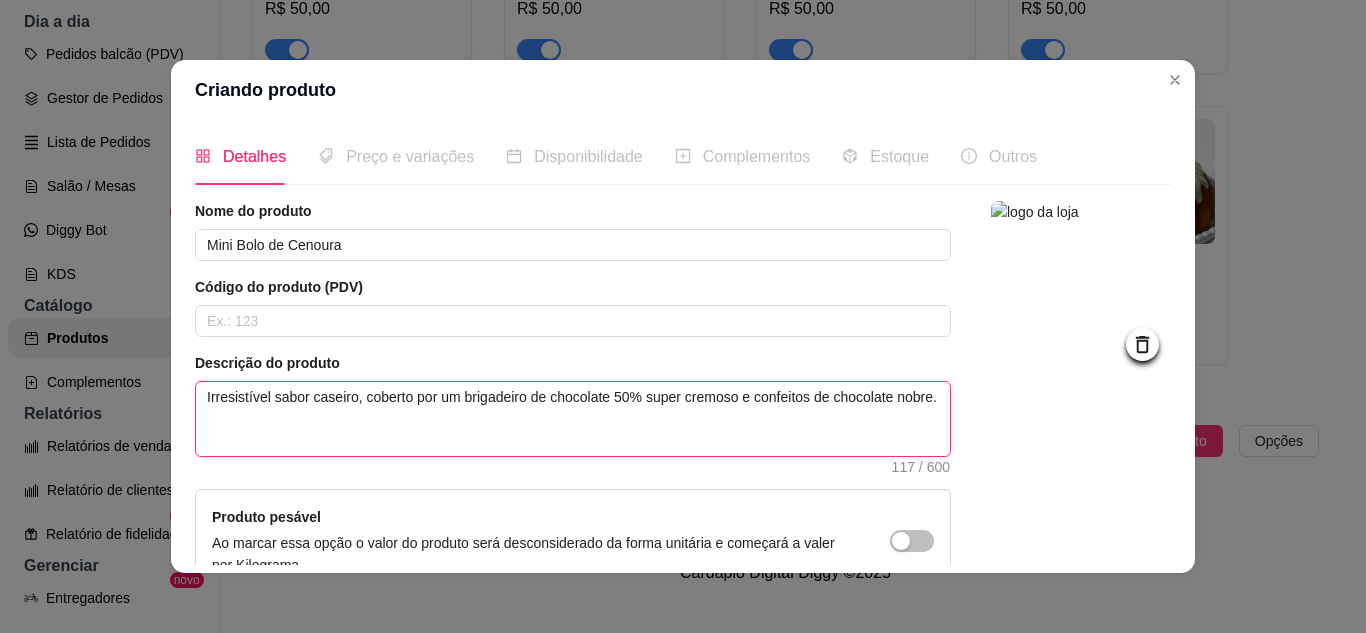 type on "Irresistível sabor caseiro, coberto por um brigadeiro de chocolate 50% super cremoso e confeitos de chocolate nobre. (" 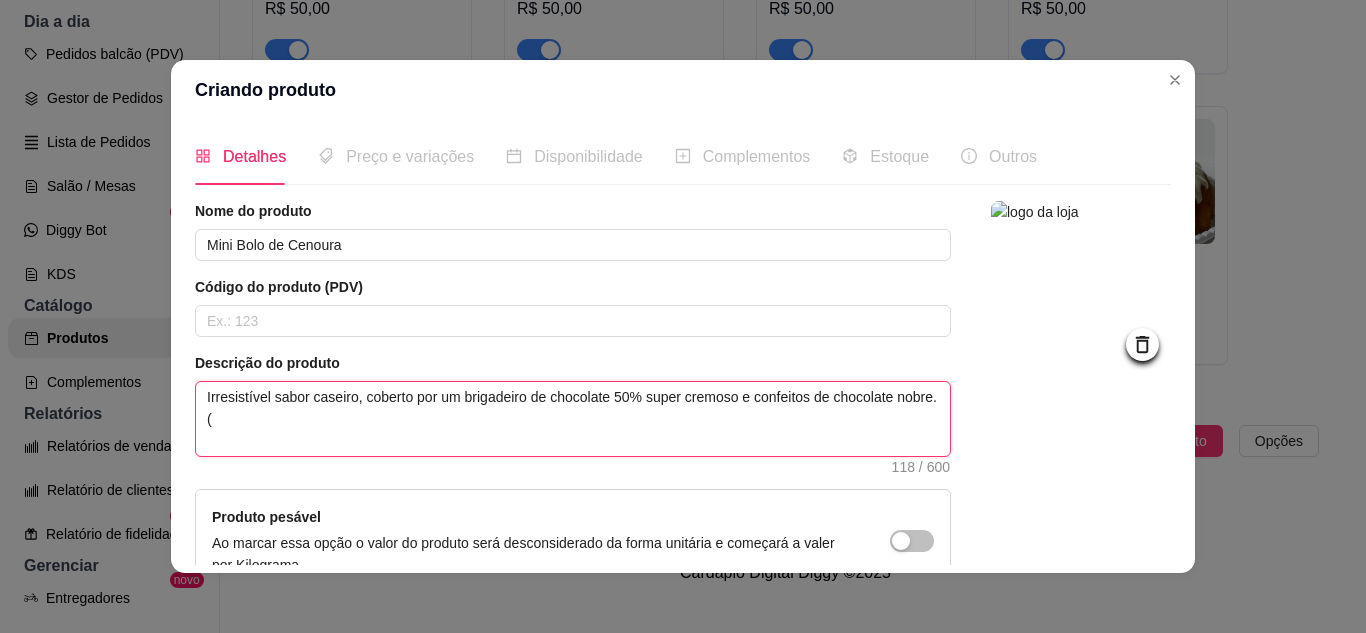 type on "Irresistível sabor caseiro, coberto por um brigadeiro de chocolate 50% super cremoso e confeitos de chocolate nobre. (" 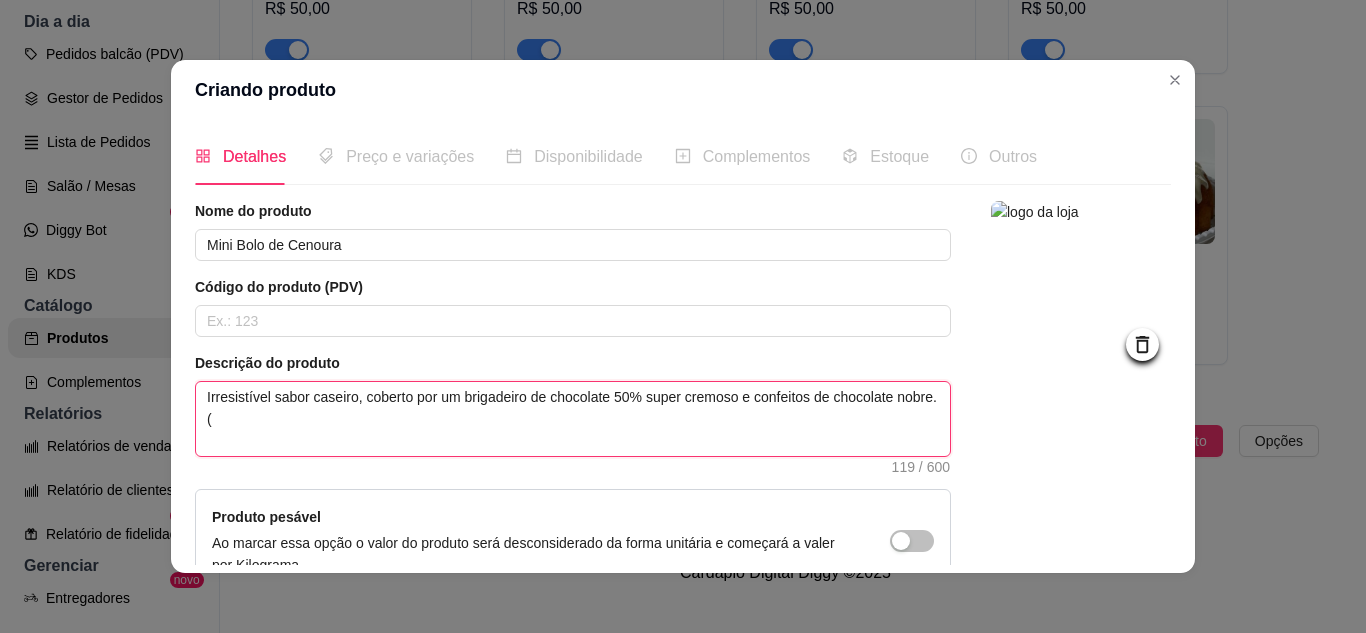 type on "Irresistível sabor caseiro, coberto por um brigadeiro de chocolate 50% super cremoso e confeitos de chocolate nobre. ( A" 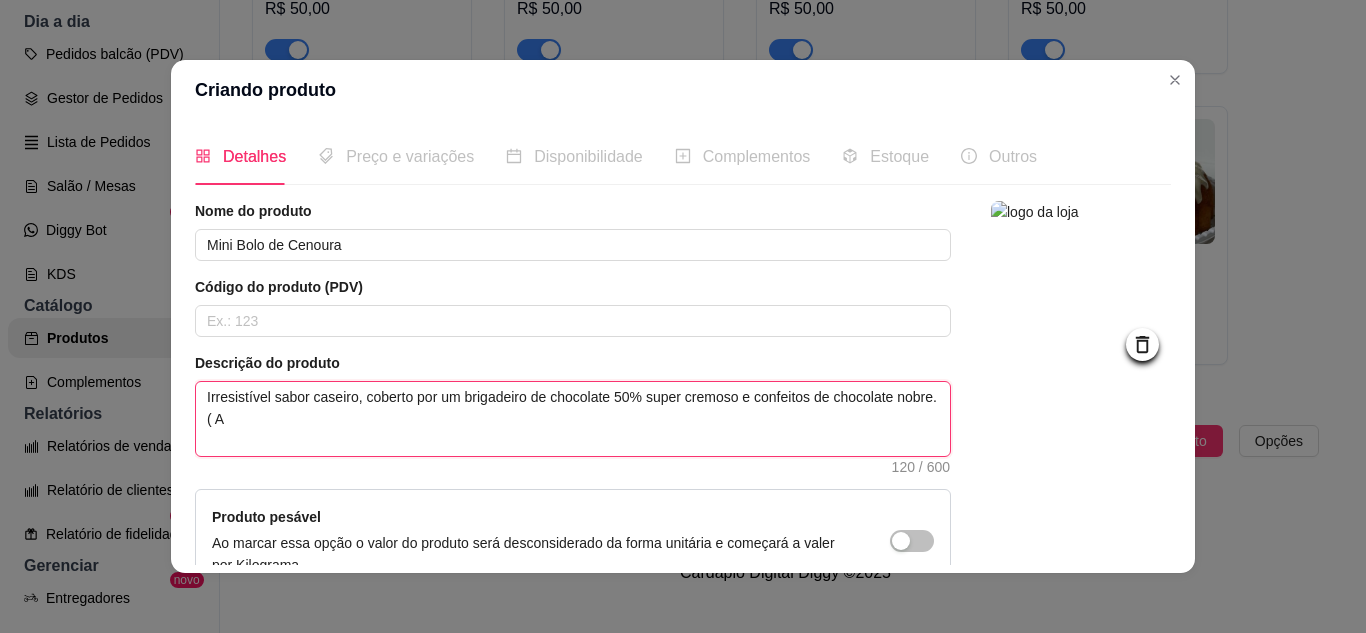type on "Irresistível sabor caseiro, coberto por um brigadeiro de chocolate 50% super cremoso e confeitos de chocolate nobre. ( Ap" 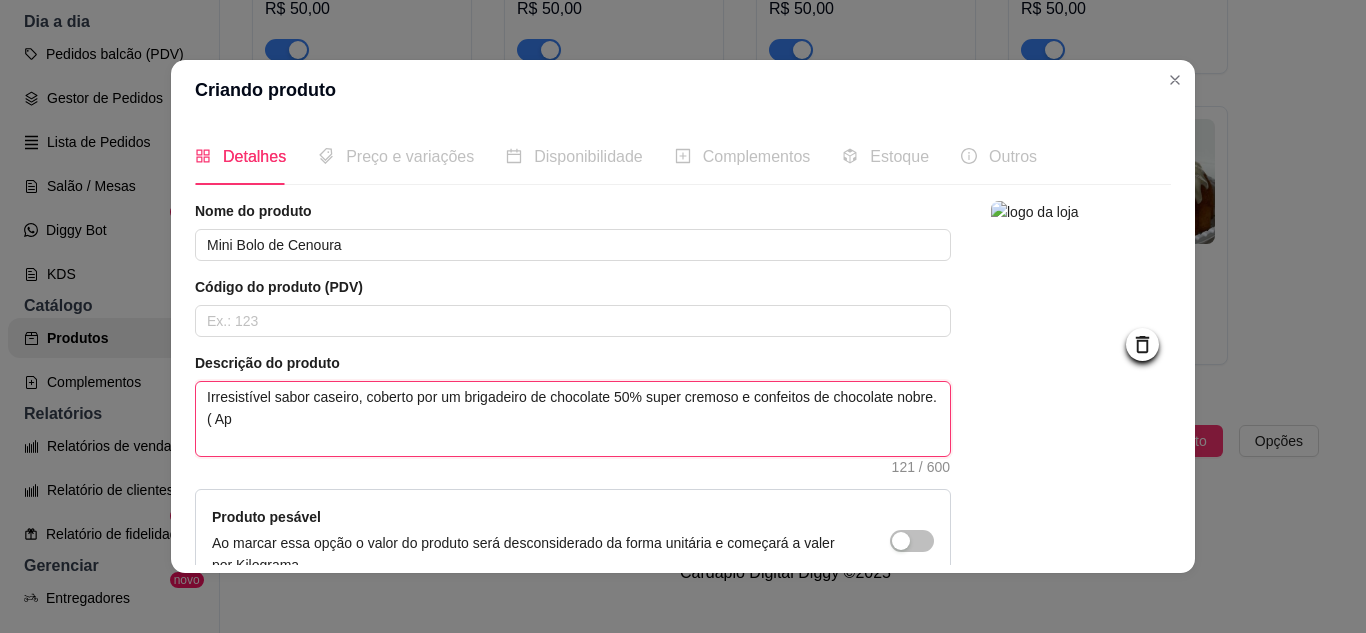 type on "Irresistível sabor caseiro, coberto por um brigadeiro de chocolate 50% super cremoso e confeitos de chocolate nobre. ( Apr" 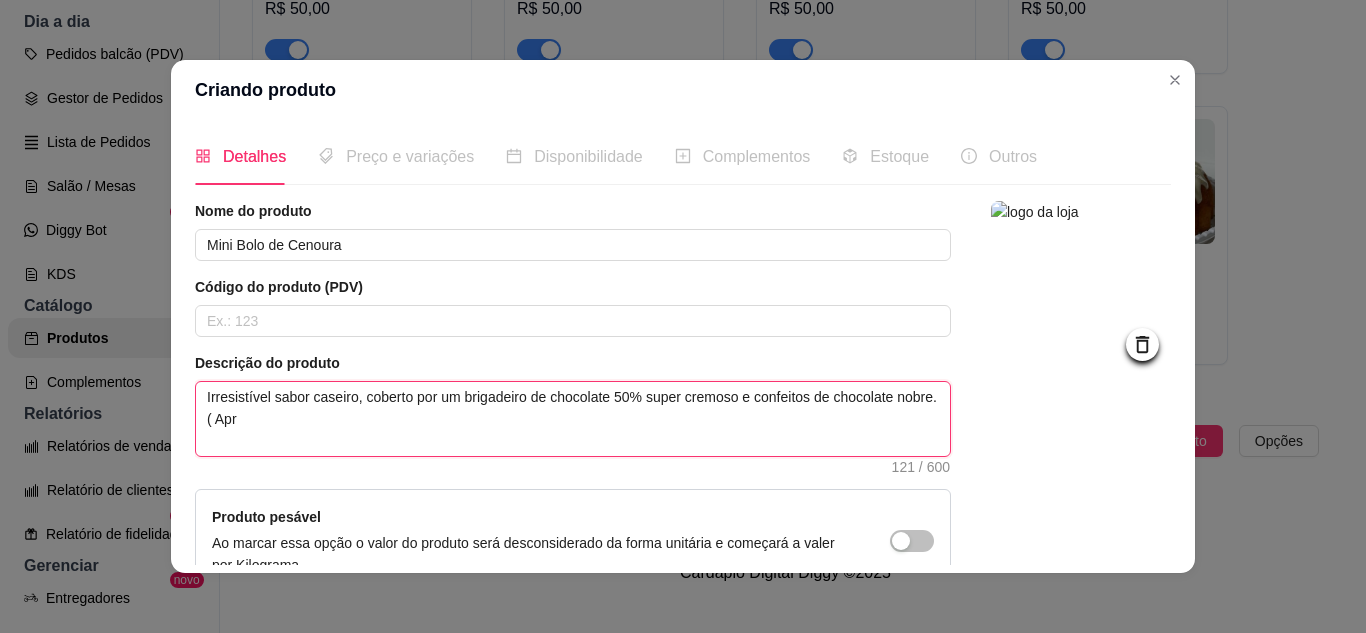 type on "Irresistível sabor caseiro, coberto por um brigadeiro de chocolate 50% super cremoso e confeitos de chocolate nobre. ( Apro" 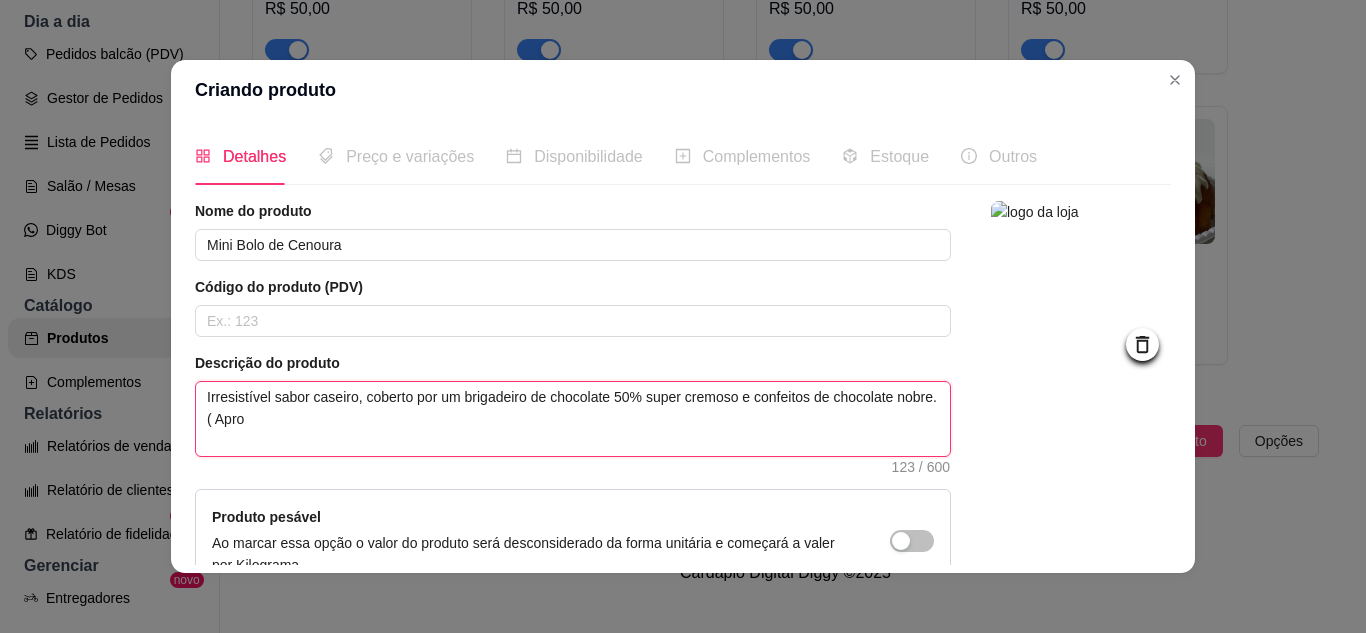type on "Irresistível sabor caseiro, coberto por um brigadeiro de chocolate 50% super cremoso e confeitos de chocolate nobre. ( Aprox" 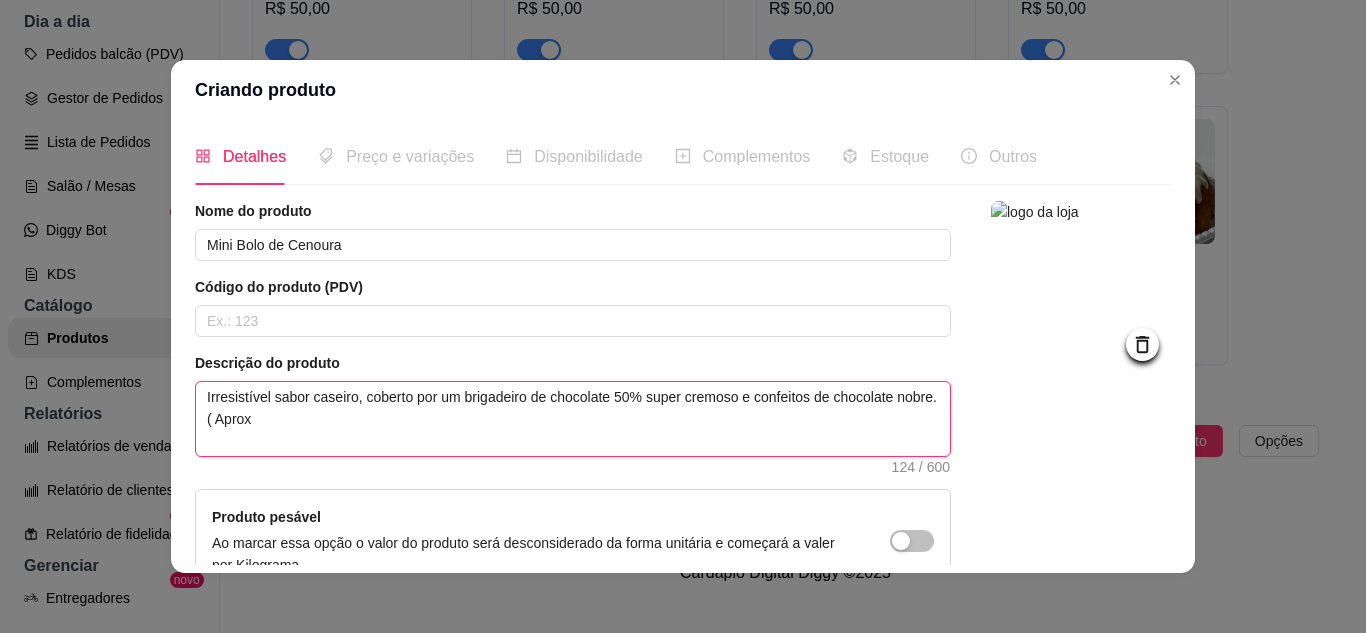 type on "Irresistível sabor caseiro, coberto por um brigadeiro de chocolate 50% super cremoso e confeitos de chocolate nobre. ( Aproxi" 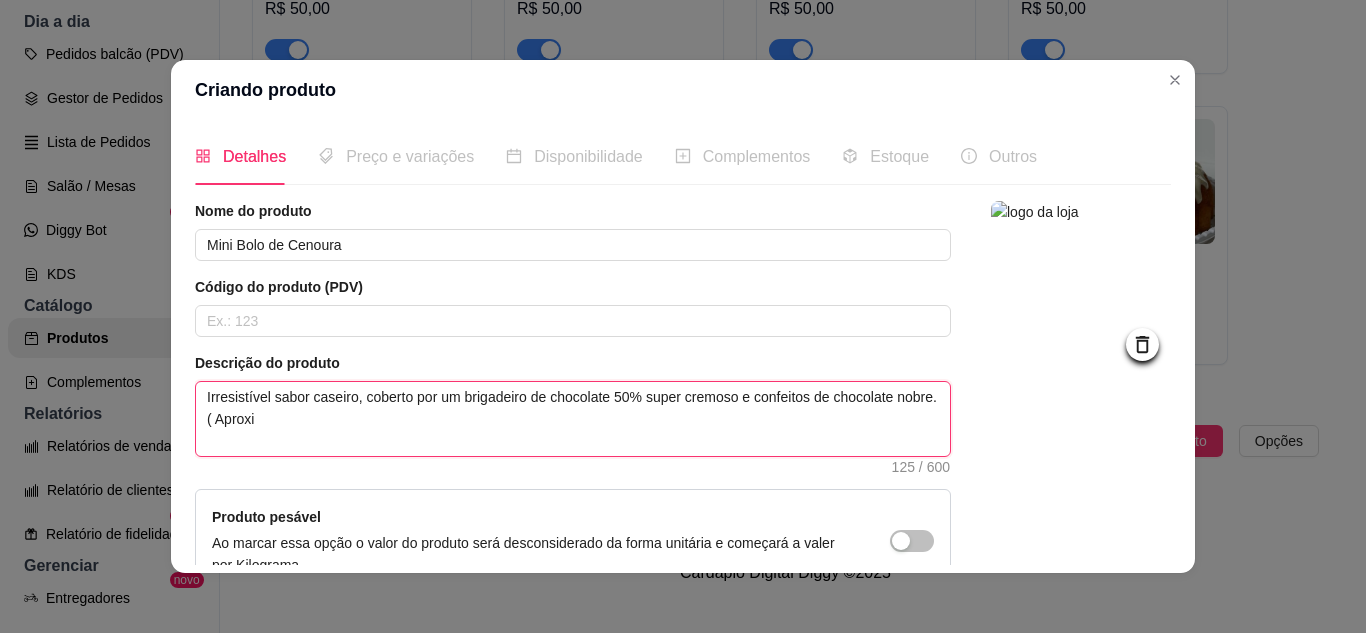 type on "Irresistível sabor caseiro, coberto por um brigadeiro de chocolate 50% super cremoso e confeitos de chocolate nobre. ( Aproxim" 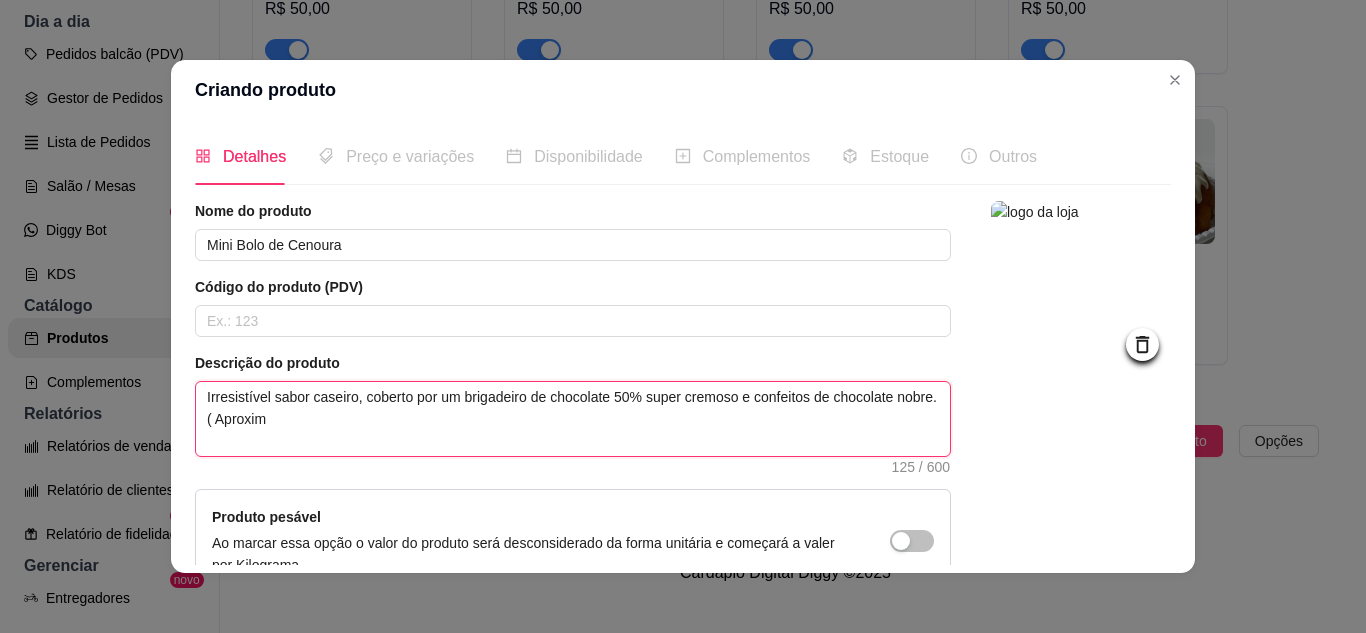 type on "Irresistível sabor caseiro, coberto por um brigadeiro de chocolate 50% super cremoso e confeitos de chocolate nobre. ( Aproxima" 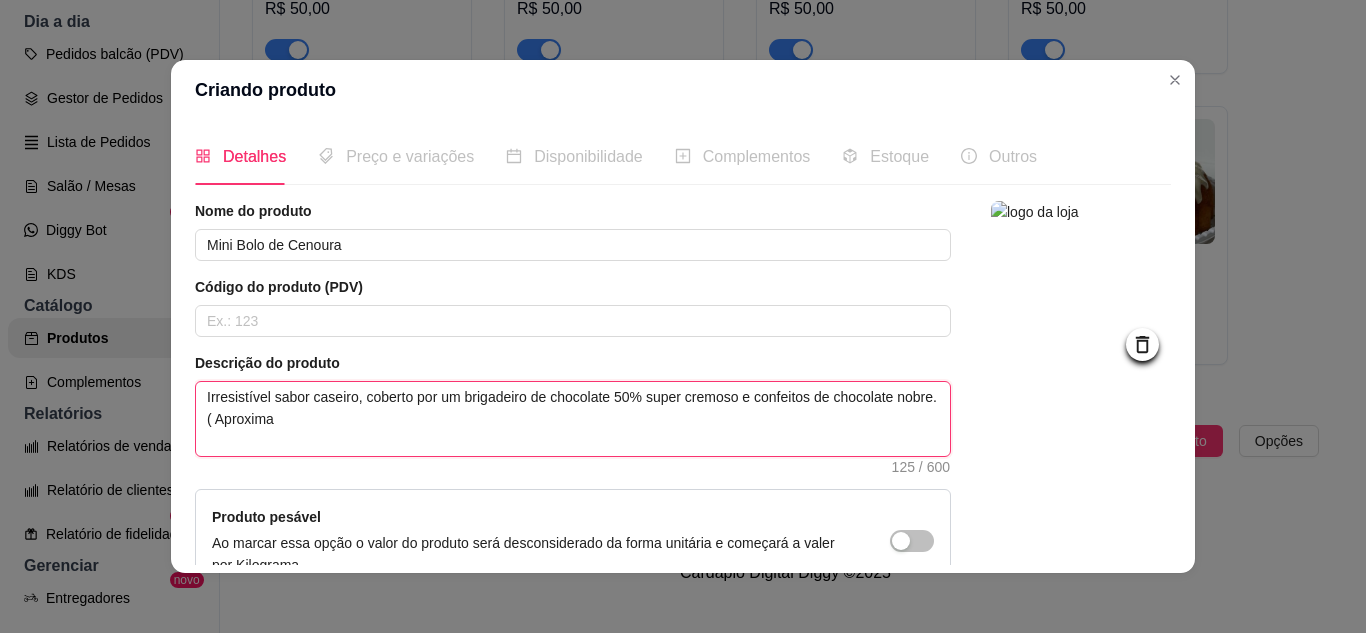 type 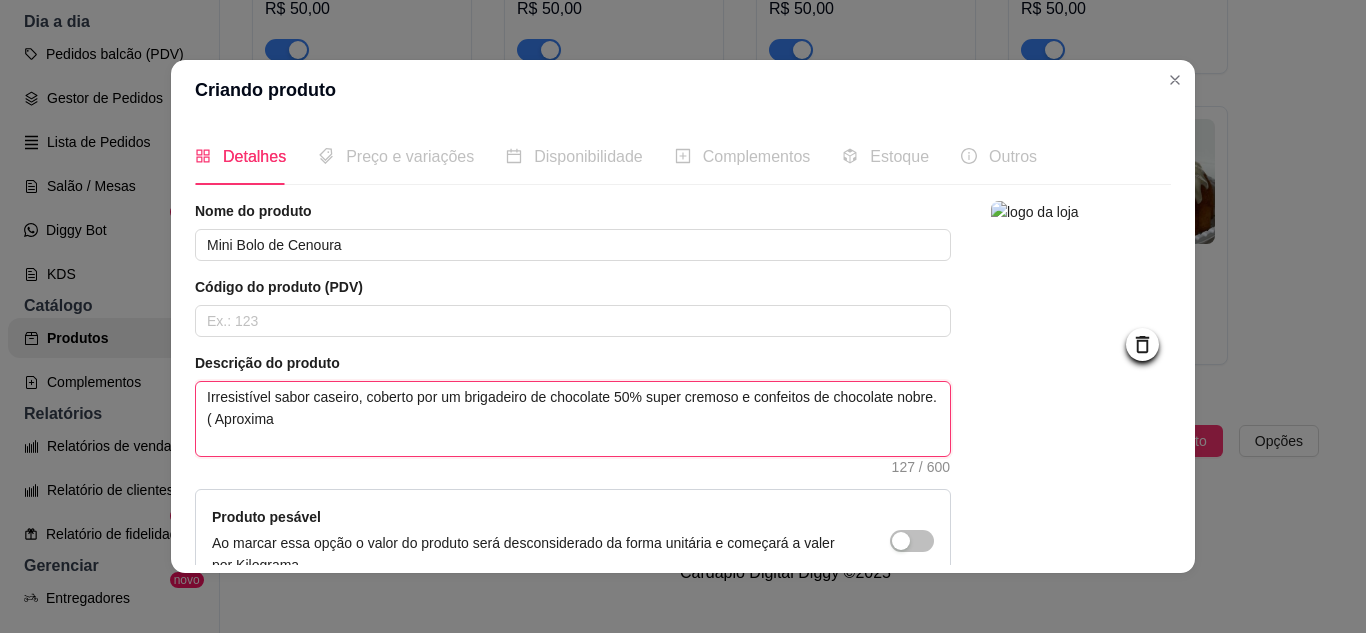 type on "Irresistível sabor caseiro, coberto por um brigadeiro de chocolate 50% super cremoso e confeitos de chocolate nobre. ( Aproximad" 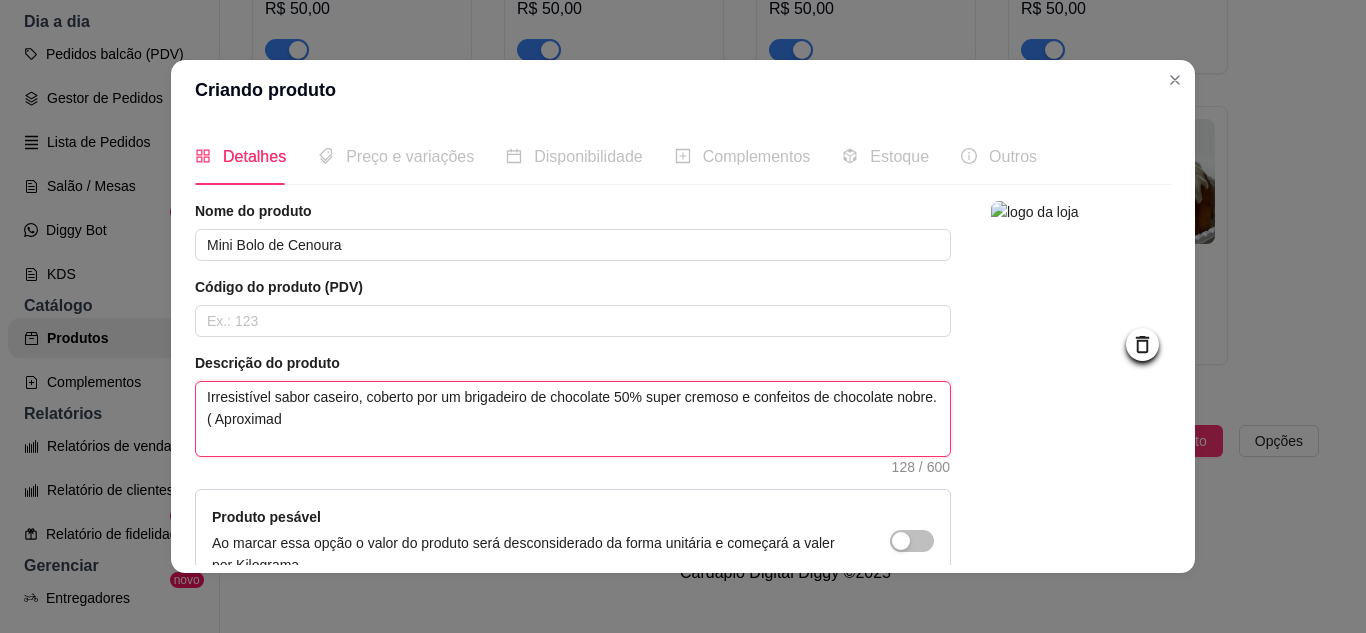 type on "Irresistível sabor caseiro, coberto por um brigadeiro de chocolate 50% super cremoso e confeitos de chocolate nobre. ( Aproximada" 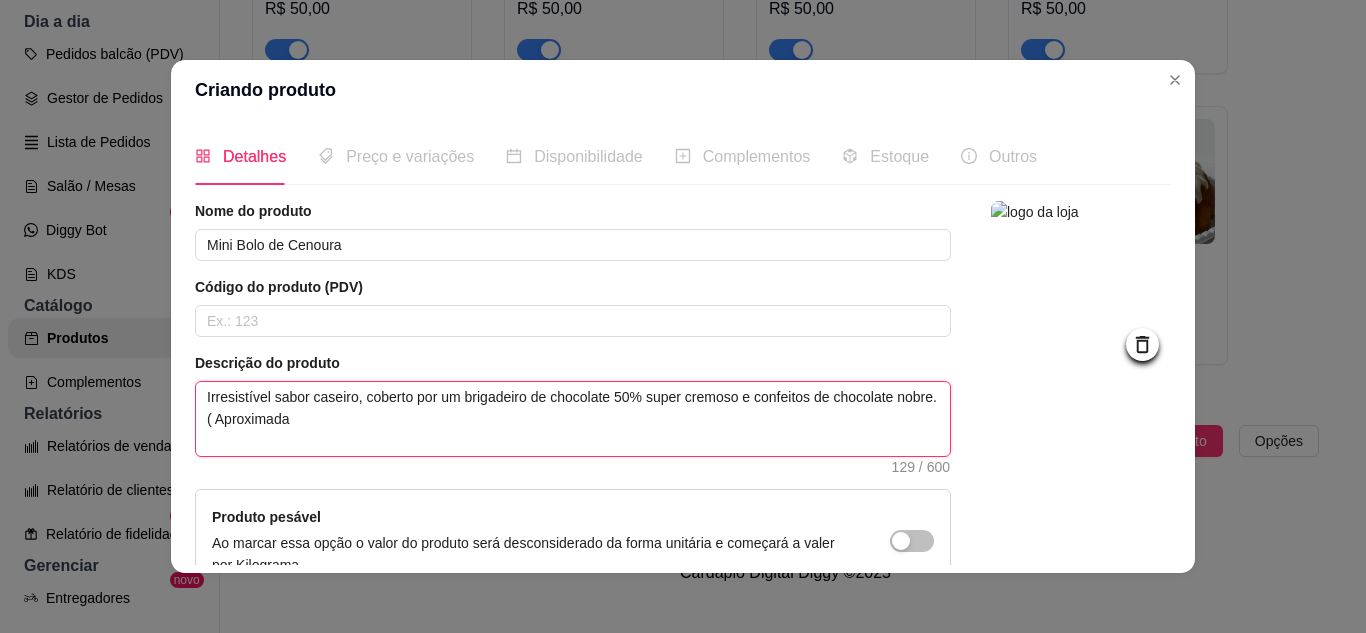 type on "Irresistível sabor caseiro, coberto por um brigadeiro de chocolate 50% super cremoso e confeitos de chocolate nobre. ( [GEOGRAPHIC_DATA]" 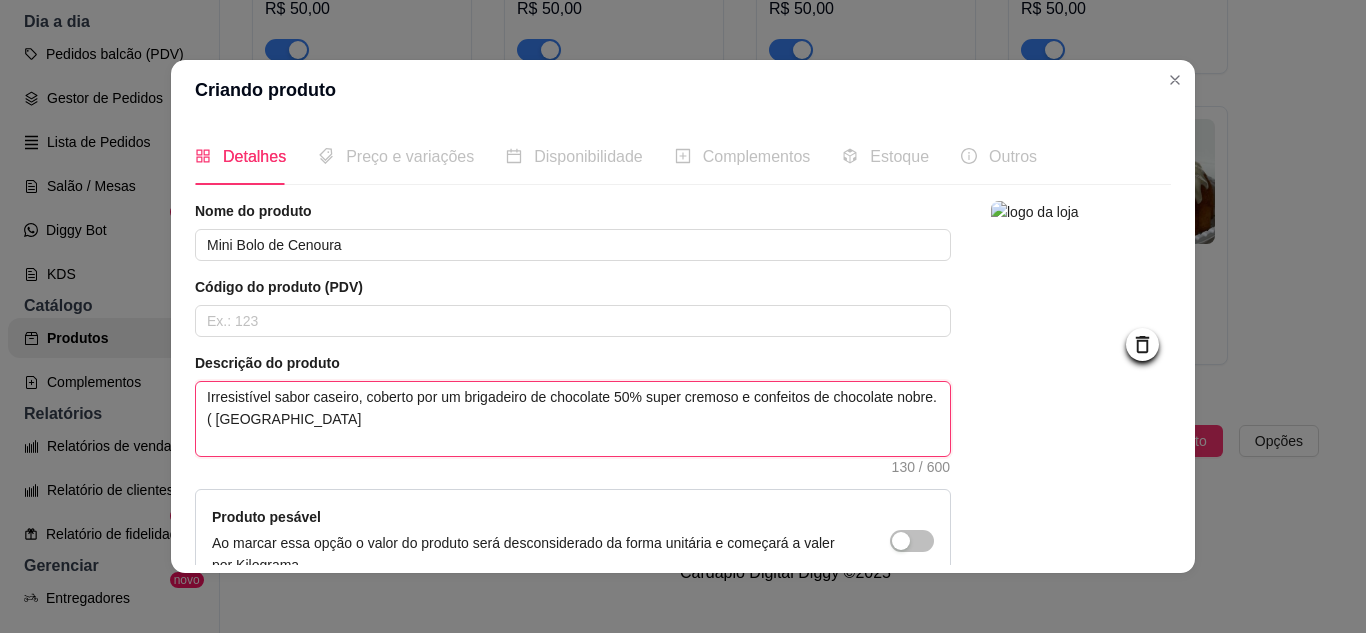 type on "Irresistível sabor caseiro, coberto por um brigadeiro de chocolate 50% super cremoso e confeitos de chocolate nobre. ( [GEOGRAPHIC_DATA]" 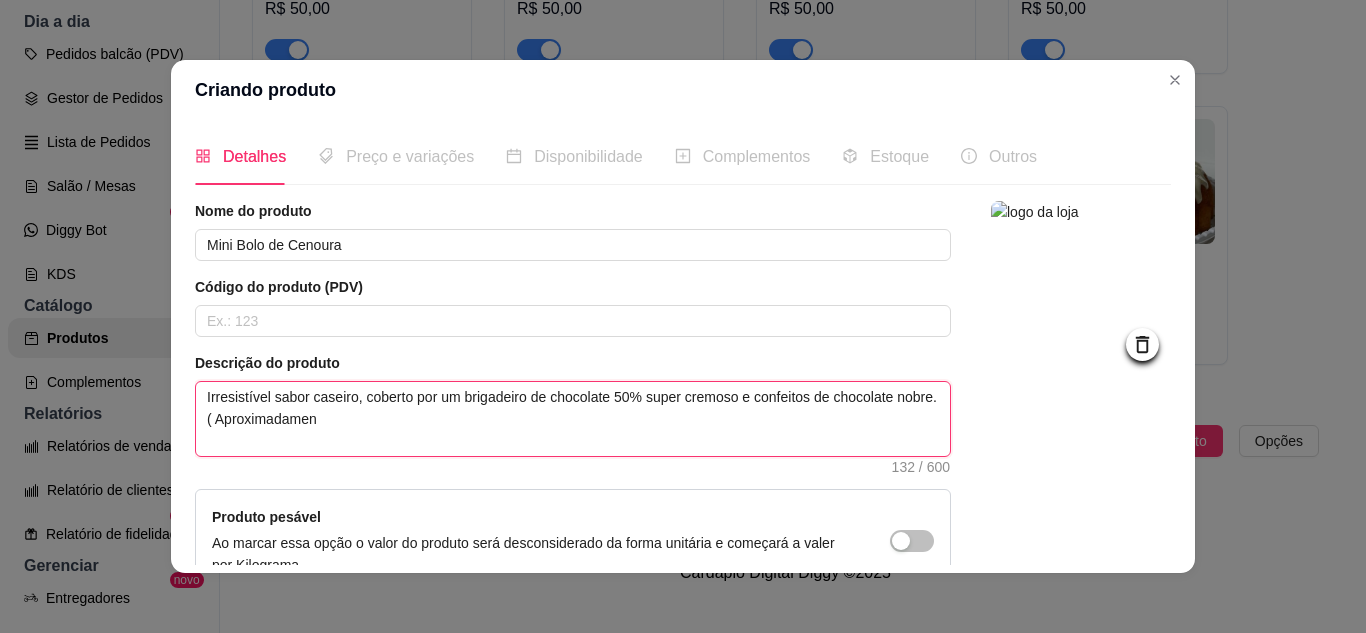 type on "Irresistível sabor caseiro, coberto por um brigadeiro de chocolate 50% super cremoso e confeitos de chocolate nobre. ( Aproximadament" 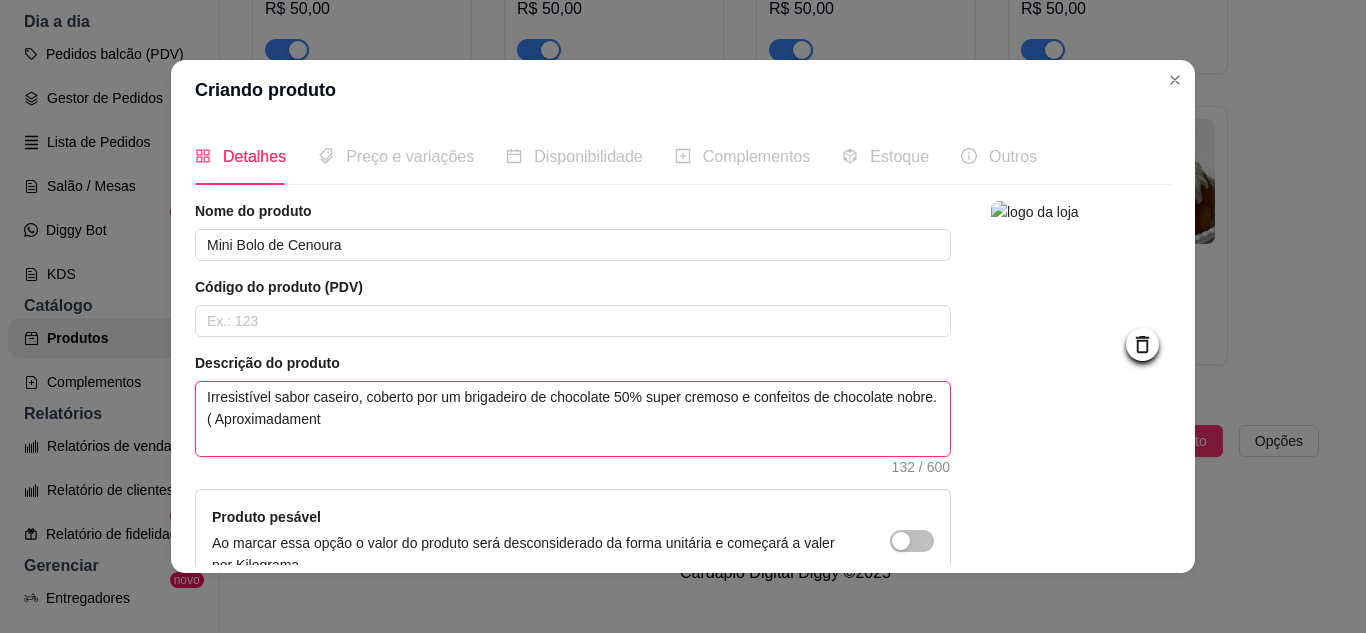 type on "Irresistível sabor caseiro, coberto por um brigadeiro de chocolate 50% super cremoso e confeitos de chocolate nobre. ( Aproximadamente" 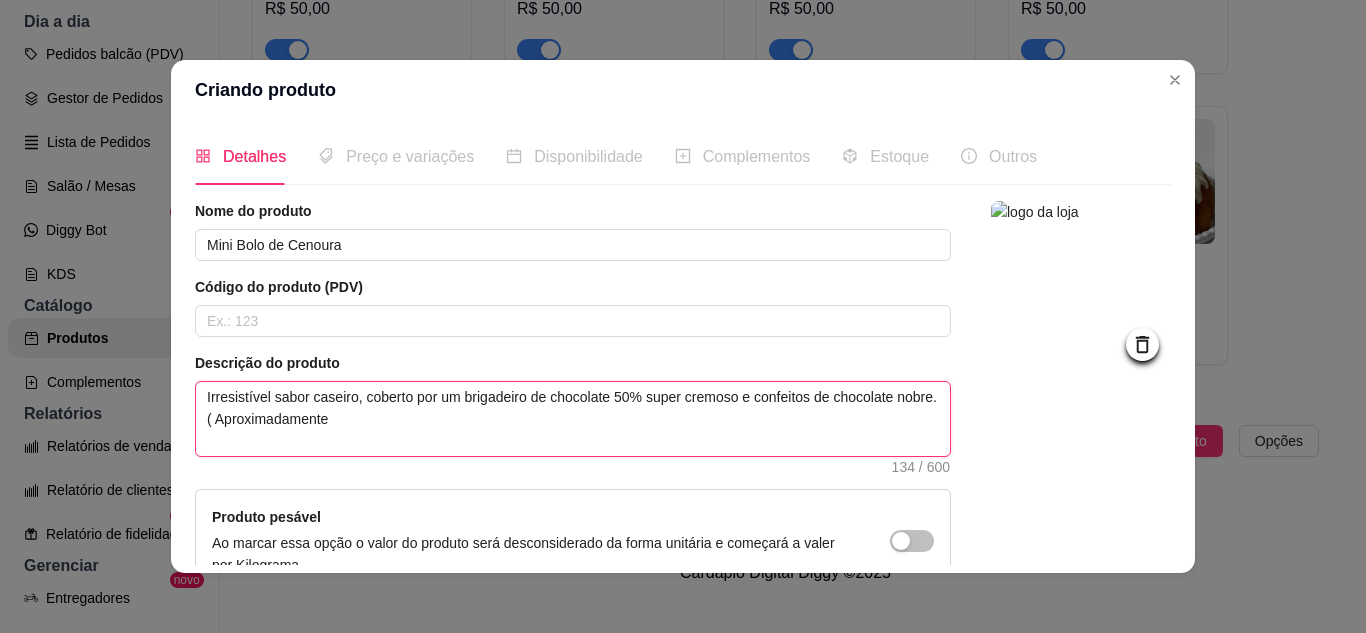 type on "Irresistível sabor caseiro, coberto por um brigadeiro de chocolate 50% super cremoso e confeitos de chocolate nobre. ( Aproximadamente" 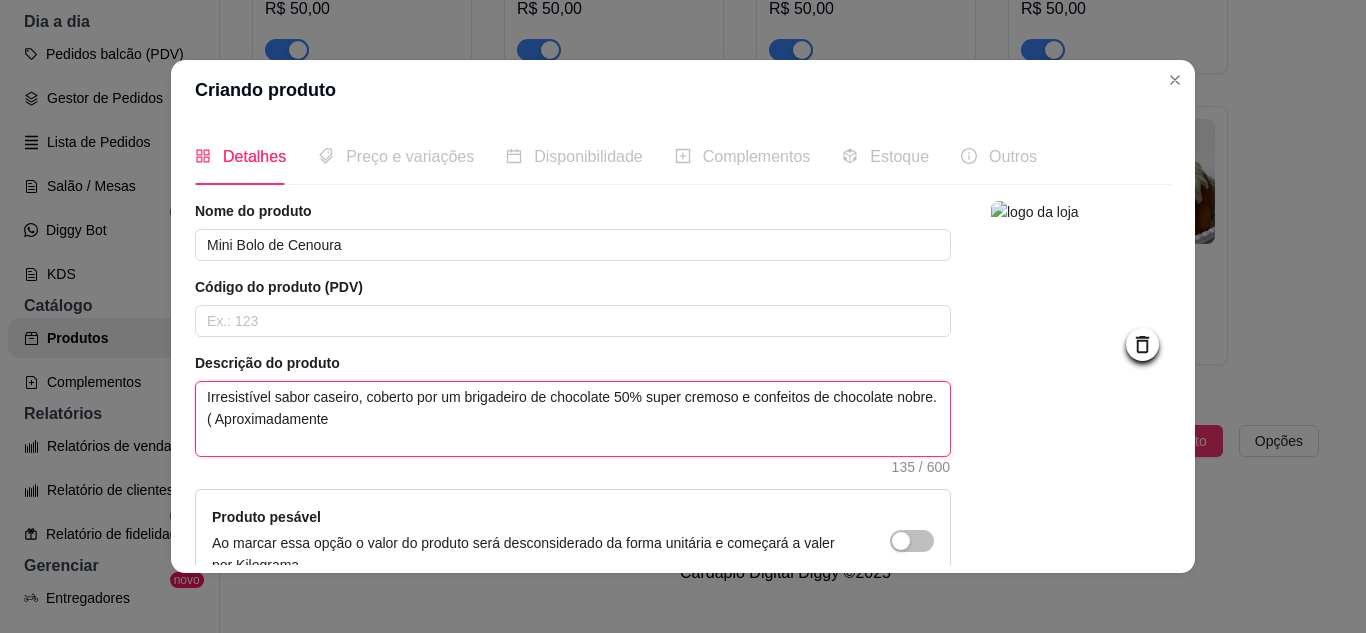 type on "Irresistível sabor caseiro, coberto por um brigadeiro de chocolate 50% super cremoso e confeitos de chocolate nobre. ( Aproximadamente 2" 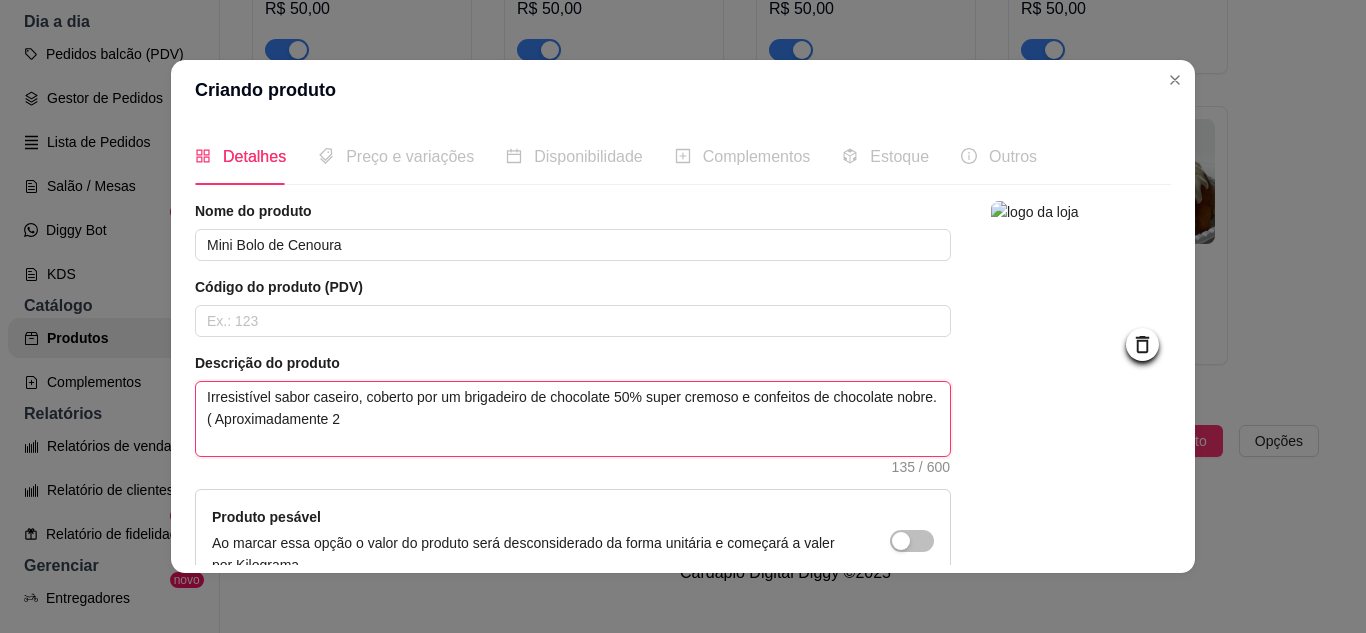 type on "Irresistível sabor caseiro, coberto por um brigadeiro de chocolate 50% super cremoso e confeitos de chocolate nobre. ( Aproximadamente 23" 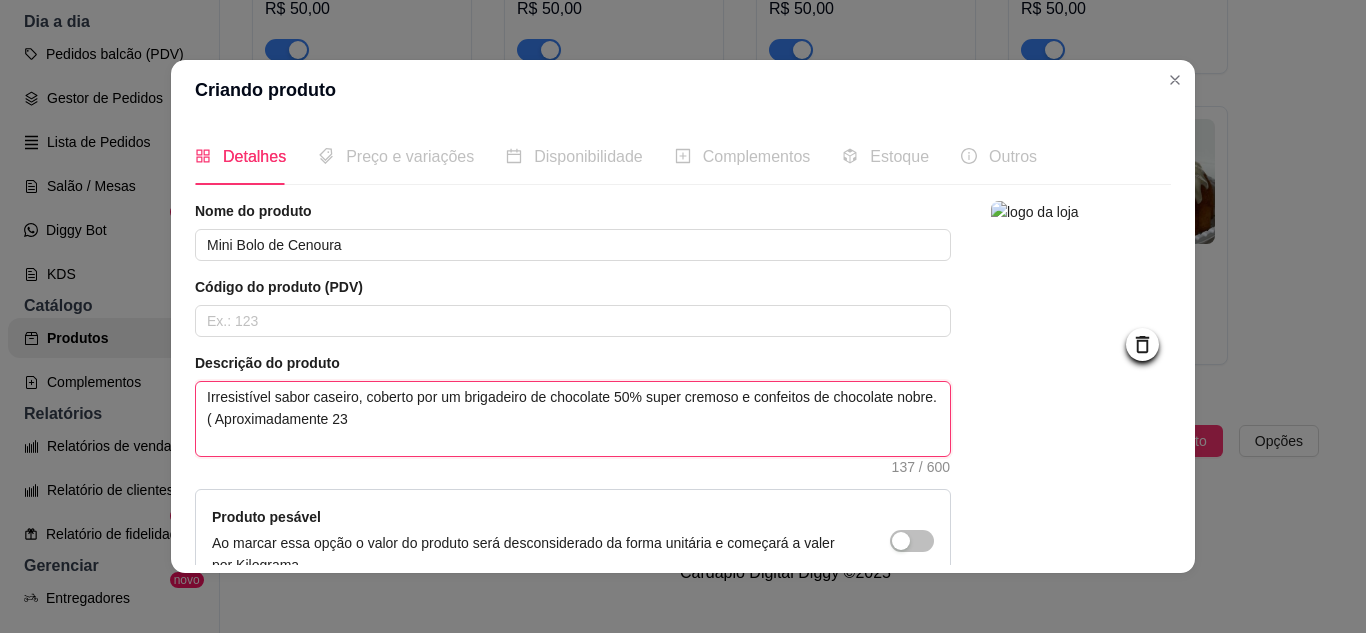 type on "Irresistível sabor caseiro, coberto por um brigadeiro de chocolate 50% super cremoso e confeitos de chocolate nobre. ( Aproximadamente 230" 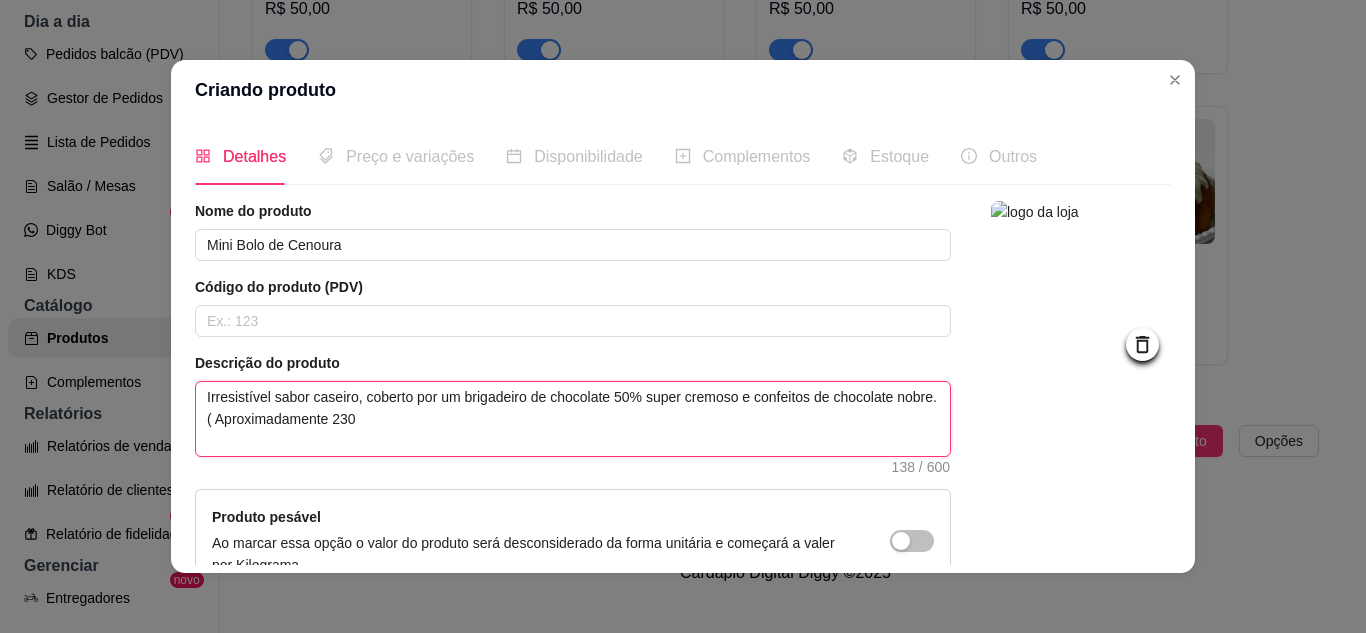 type on "Irresistível sabor caseiro, coberto por um brigadeiro de chocolate 50% super cremoso e confeitos de chocolate nobre. ( Aproximadamente 230g" 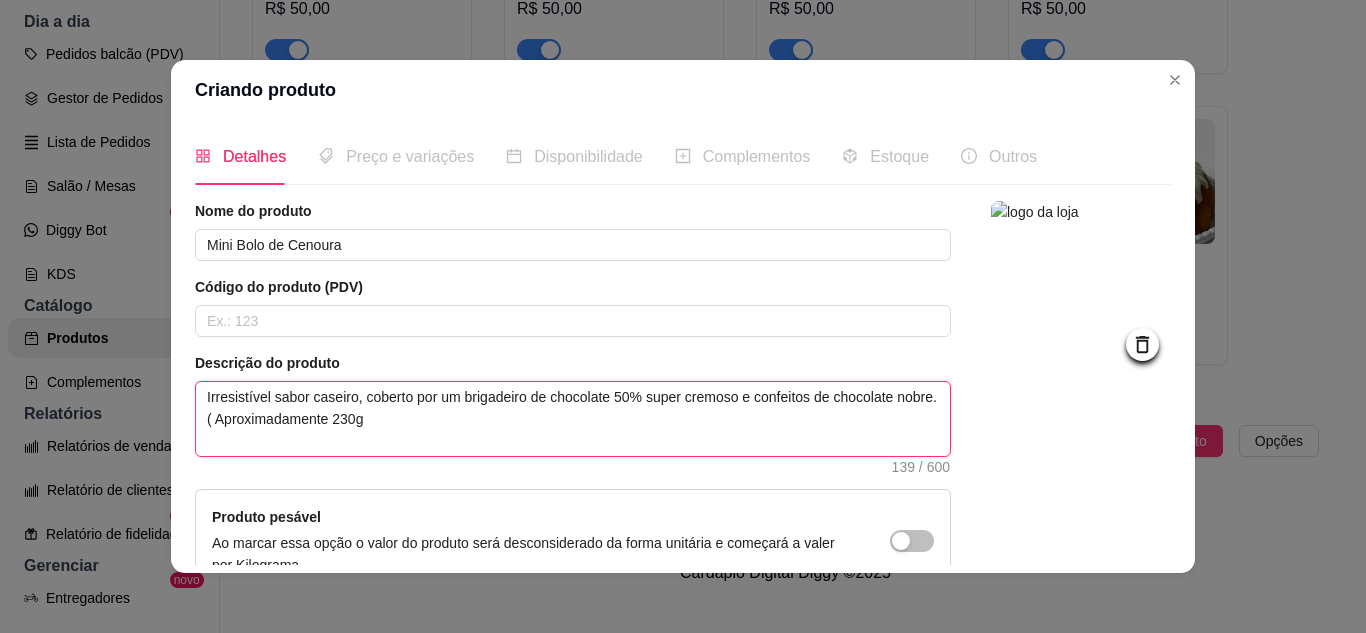 type on "Irresistível sabor caseiro, coberto por um brigadeiro de chocolate 50% super cremoso e confeitos de chocolate nobre. ( Aproximadamente 230g" 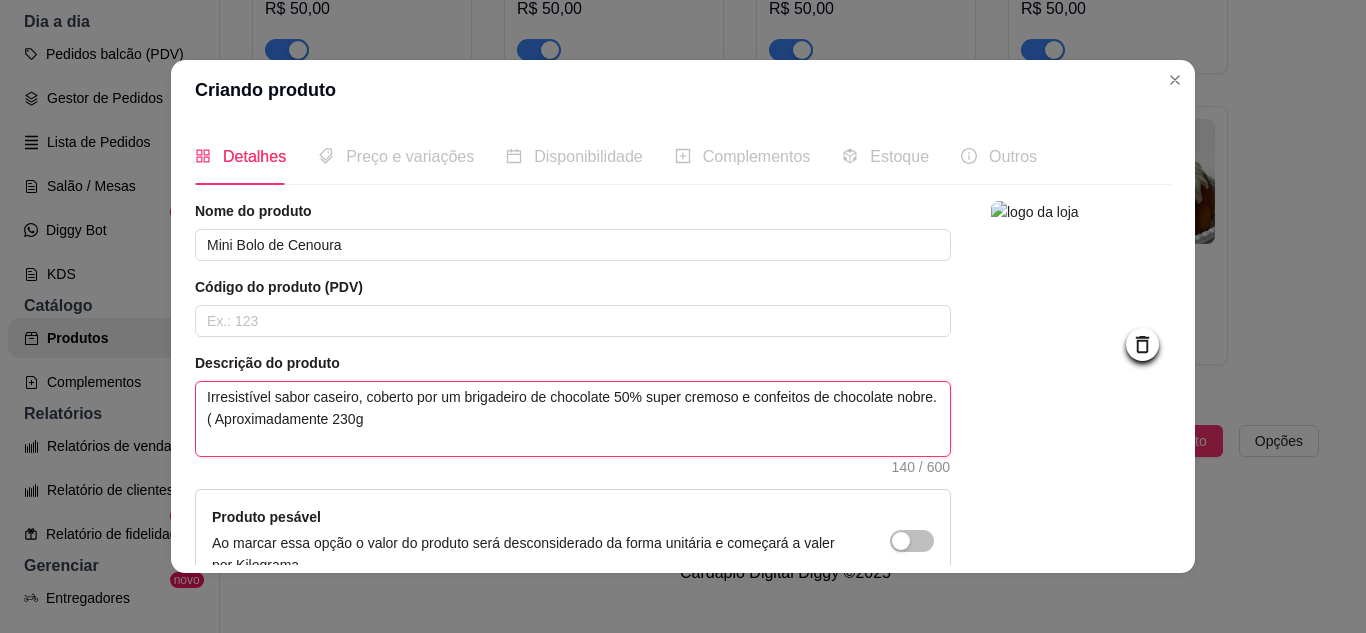 type on "Irresistível sabor caseiro, coberto por um brigadeiro de chocolate 50% super cremoso e confeitos de chocolate nobre. ( Aproximadamente 230g )" 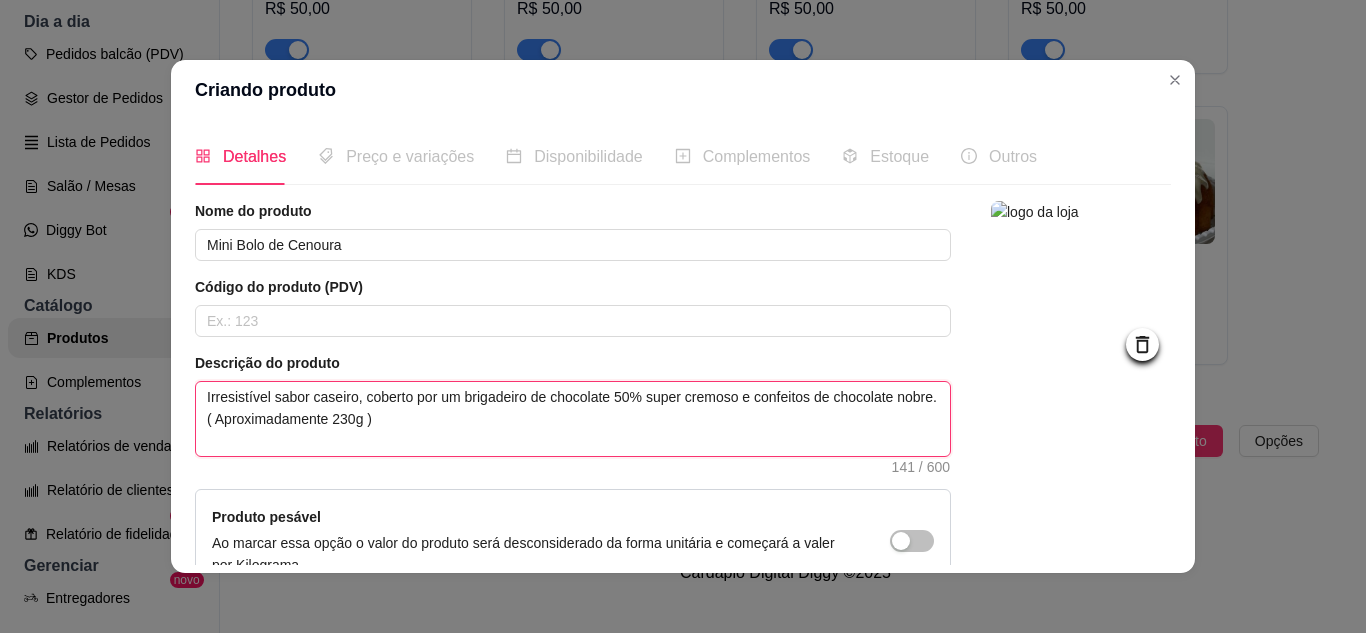 click on "Irresistível sabor caseiro, coberto por um brigadeiro de chocolate 50% super cremoso e confeitos de chocolate nobre. ( Aproximadamente 230g )" at bounding box center [573, 419] 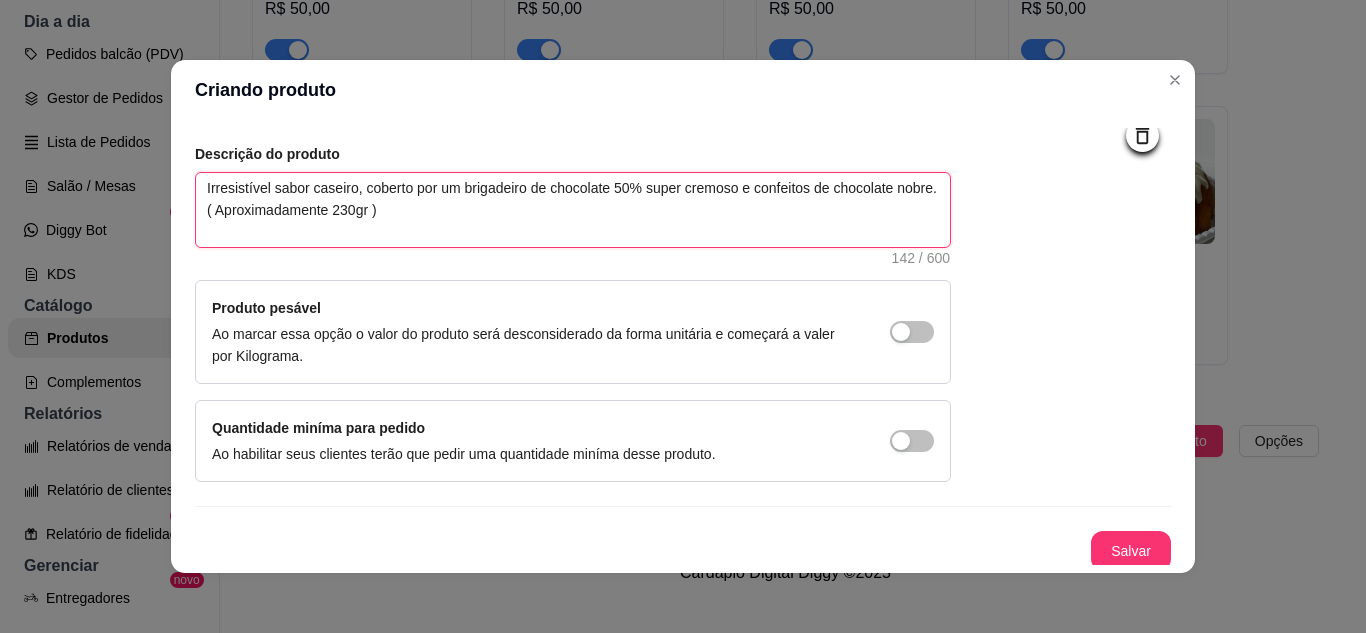 scroll, scrollTop: 215, scrollLeft: 0, axis: vertical 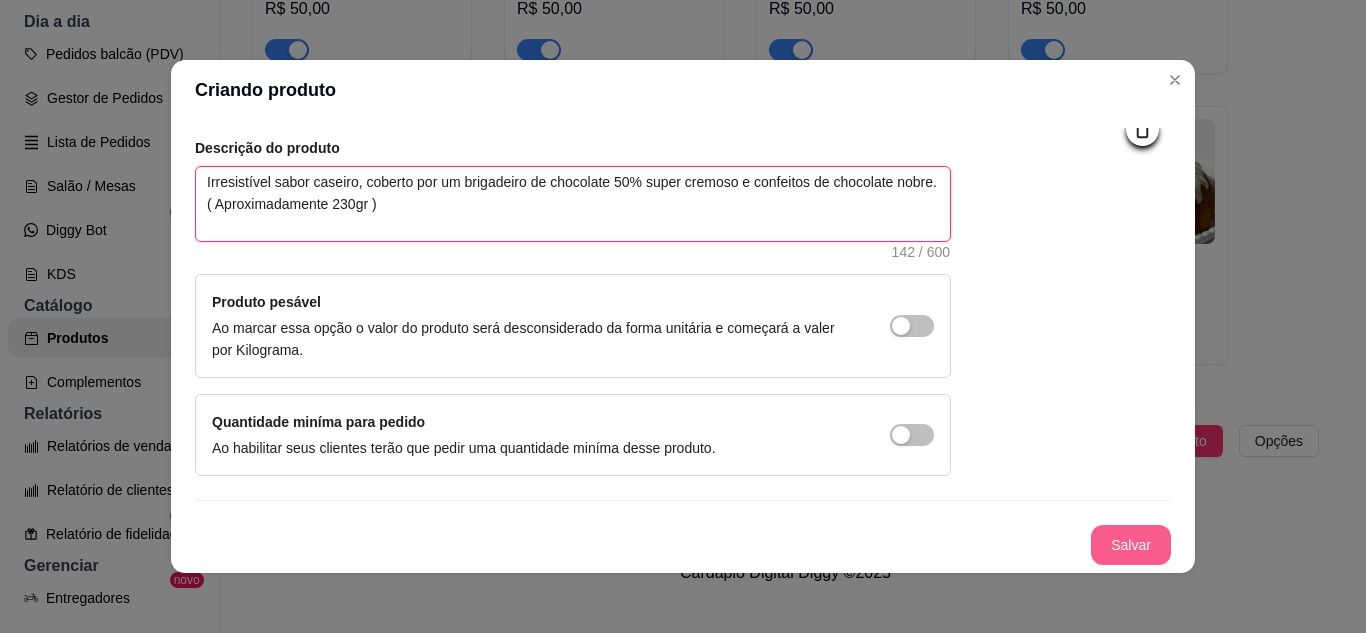 type on "Irresistível sabor caseiro, coberto por um brigadeiro de chocolate 50% super cremoso e confeitos de chocolate nobre. ( Aproximadamente 230gr )" 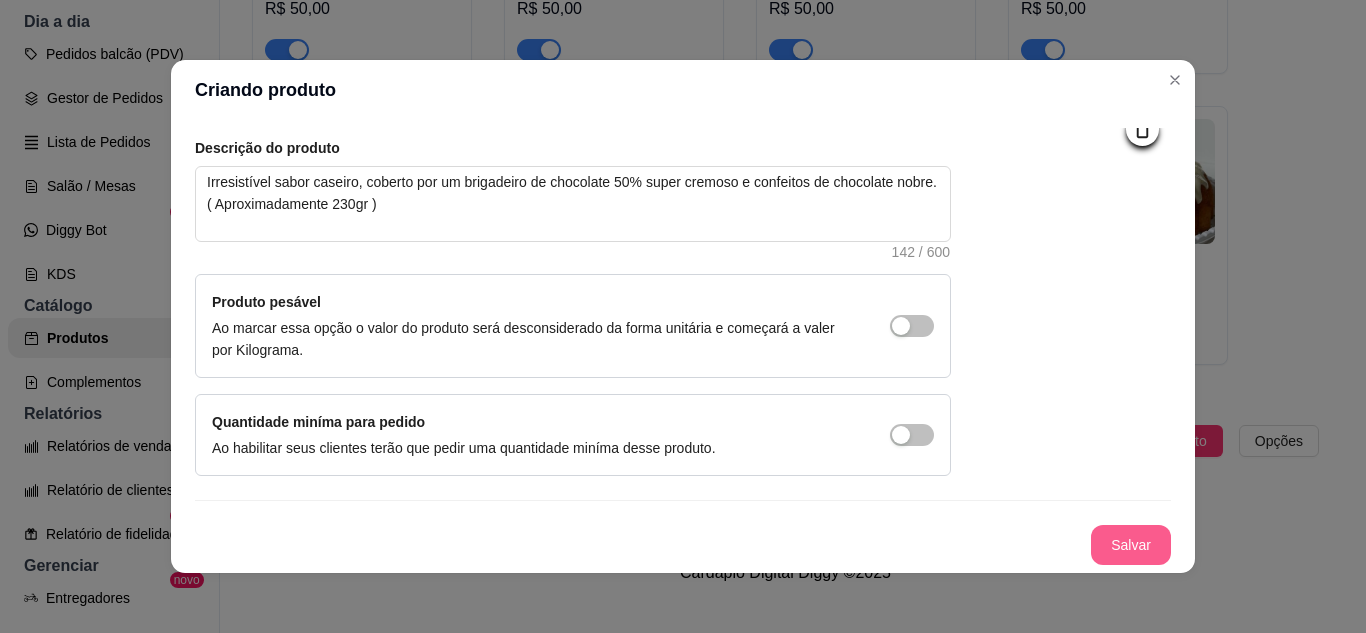 click on "Salvar" at bounding box center [1131, 545] 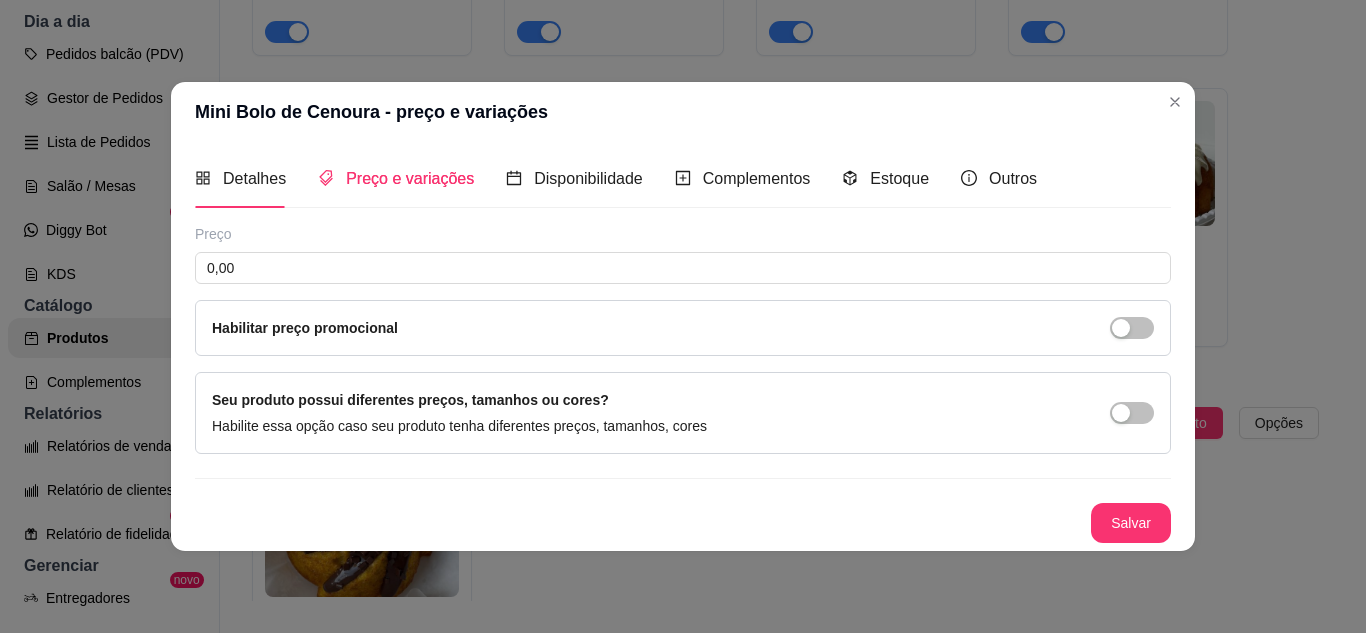 type 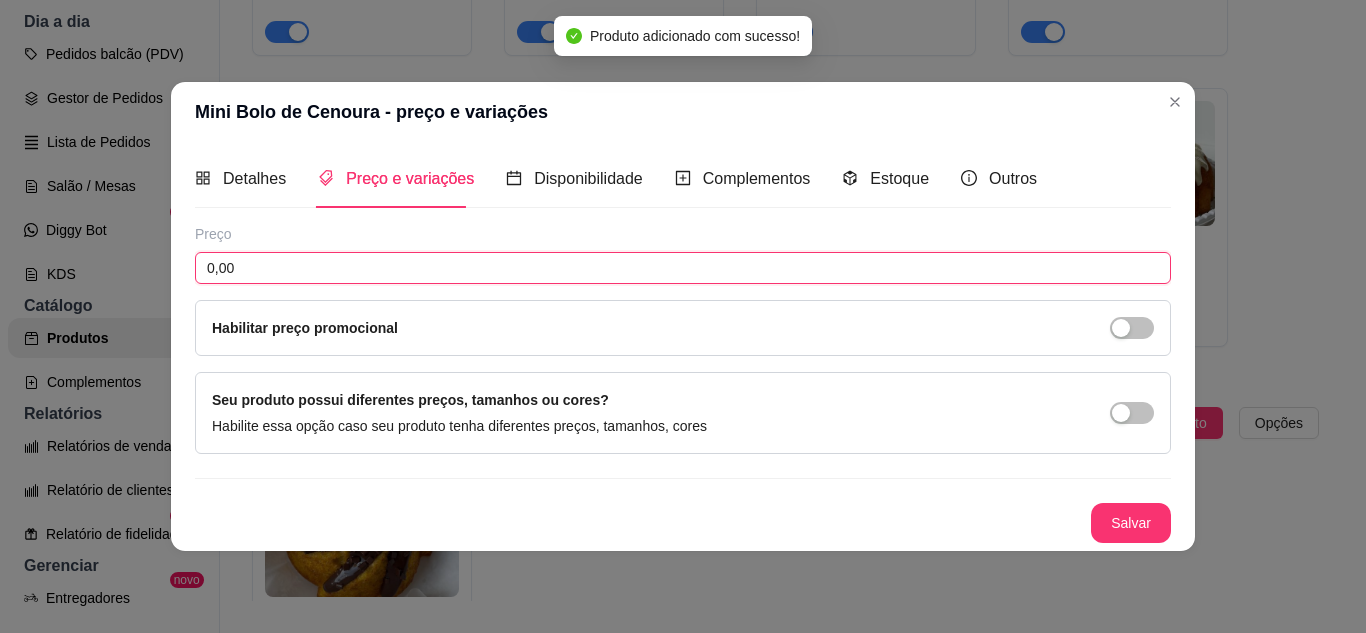 click on "0,00" at bounding box center (683, 268) 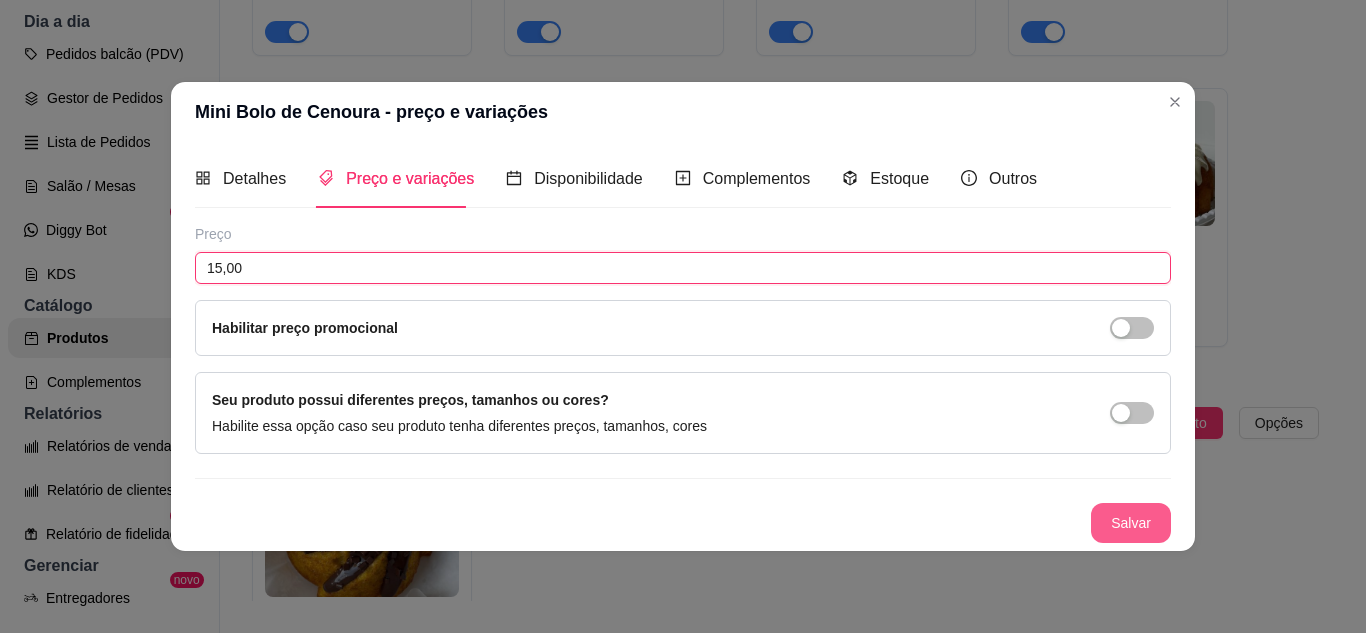 type on "15,00" 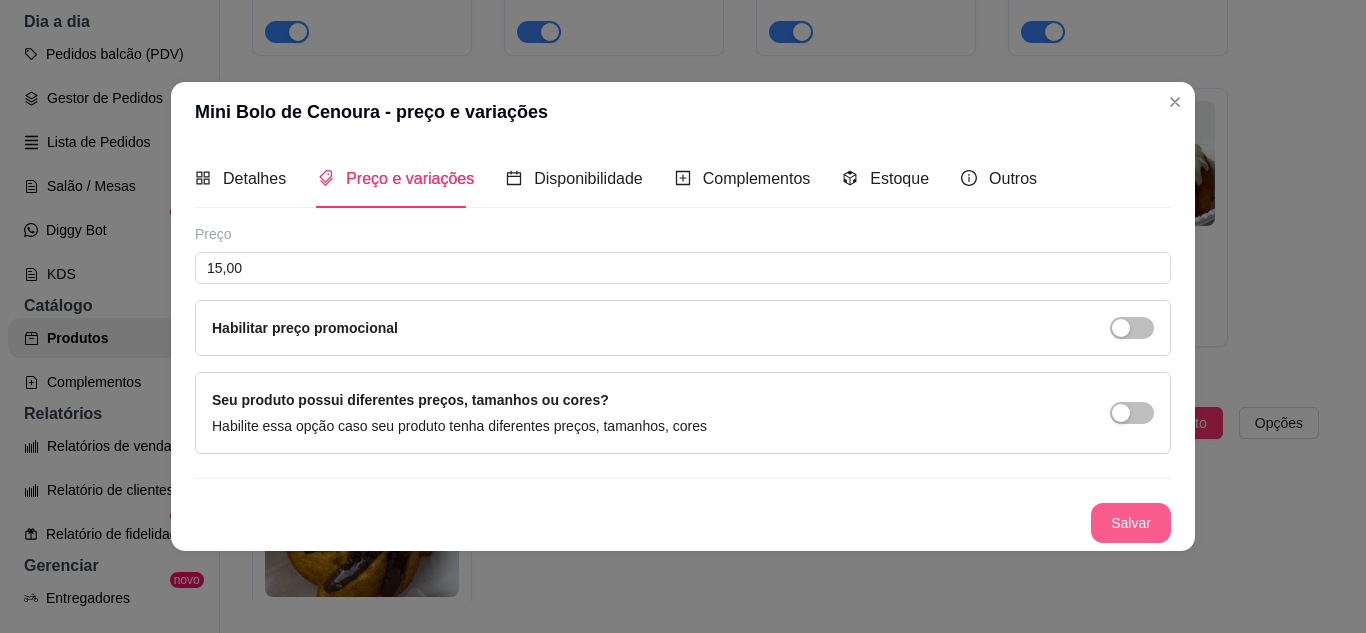click on "Salvar" at bounding box center (1131, 523) 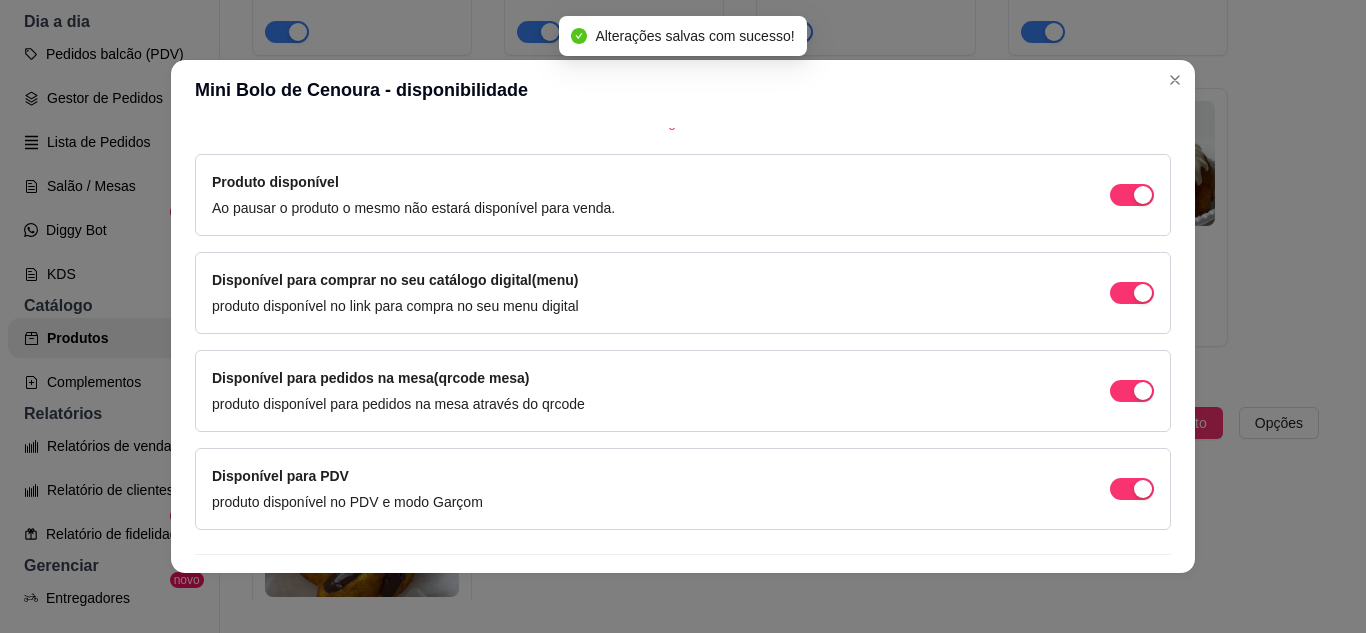 scroll, scrollTop: 200, scrollLeft: 0, axis: vertical 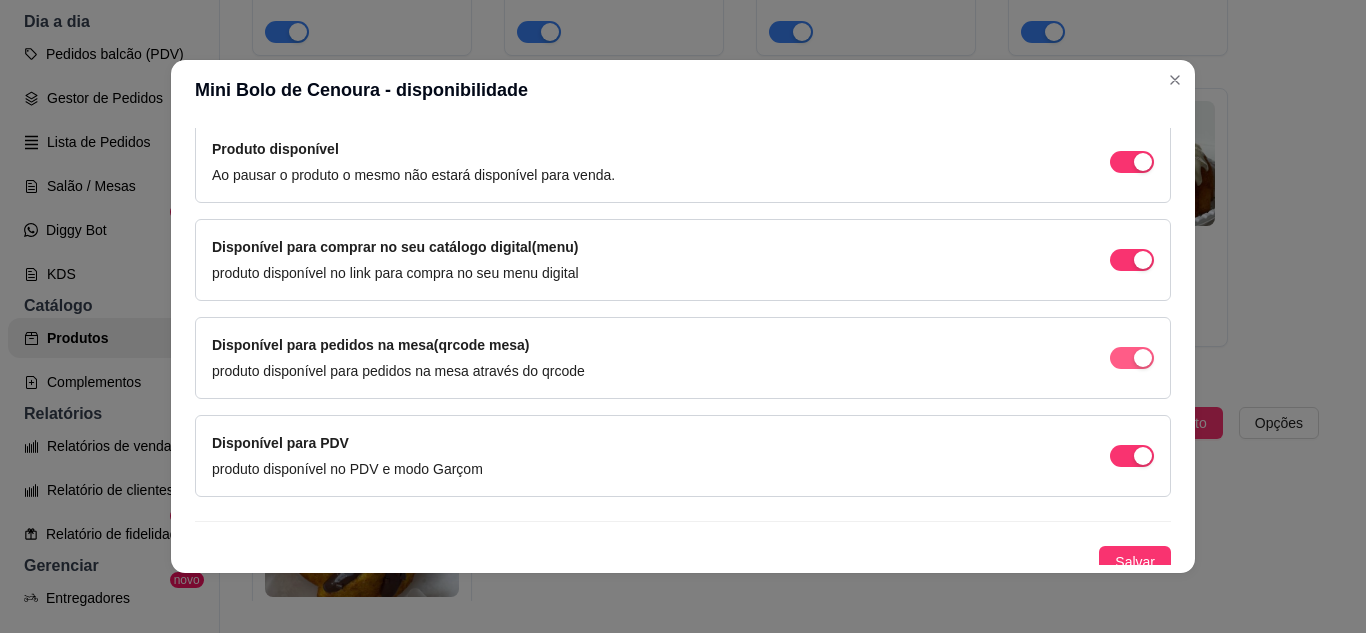 click at bounding box center (1132, 162) 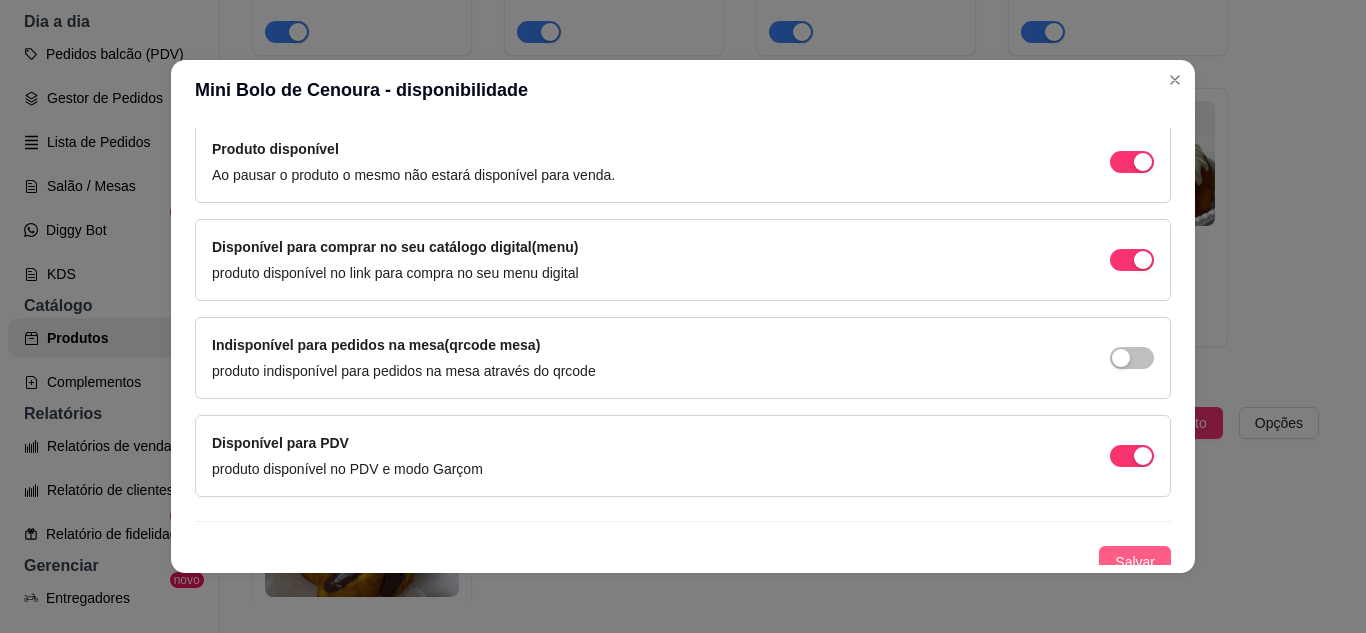 click on "Salvar" at bounding box center (1135, 562) 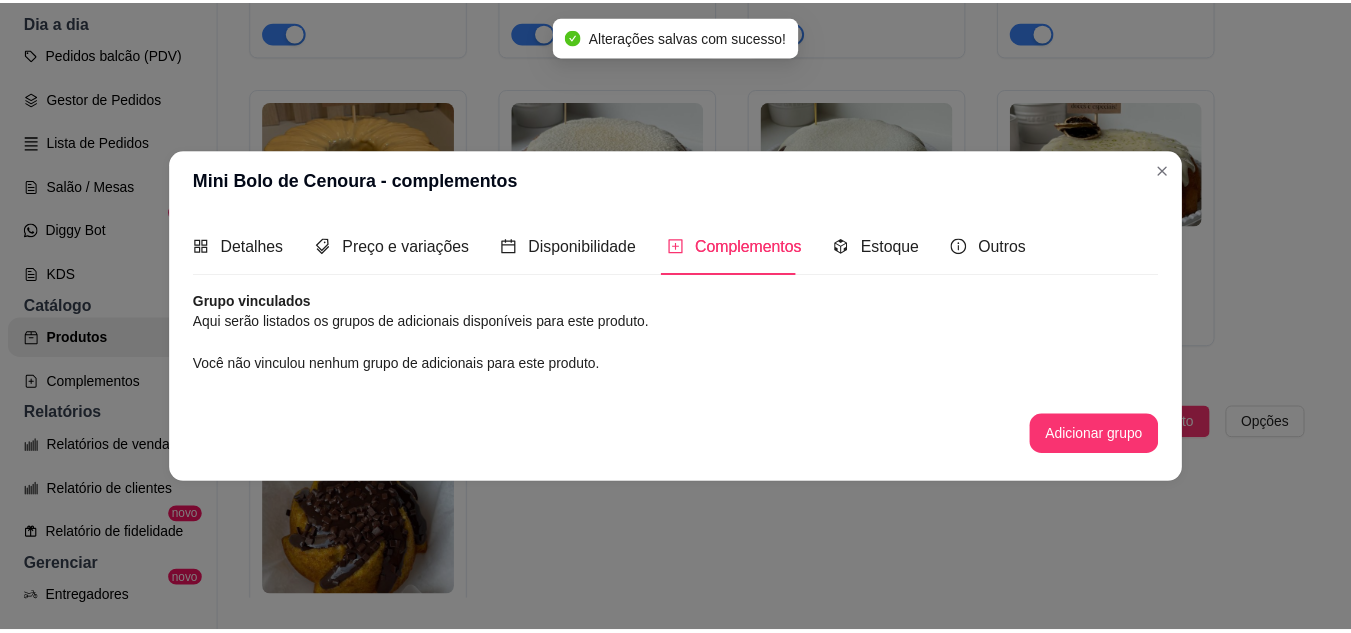 scroll, scrollTop: 0, scrollLeft: 0, axis: both 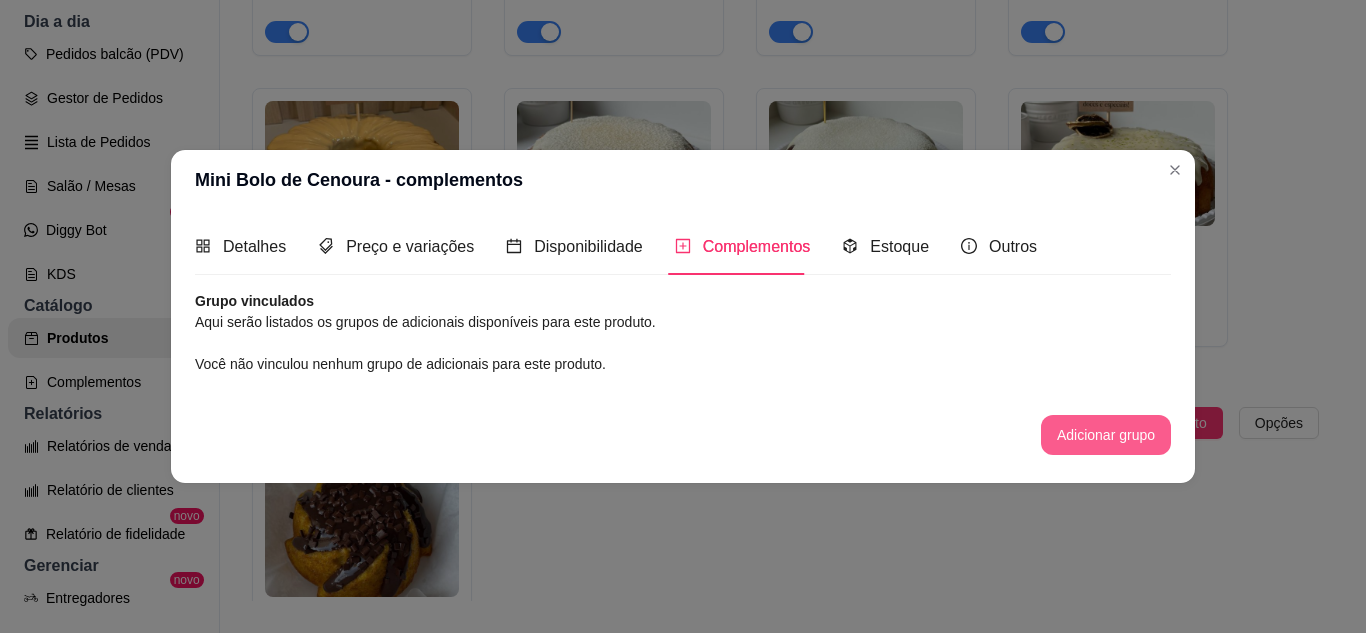 click on "Adicionar grupo" at bounding box center [1106, 435] 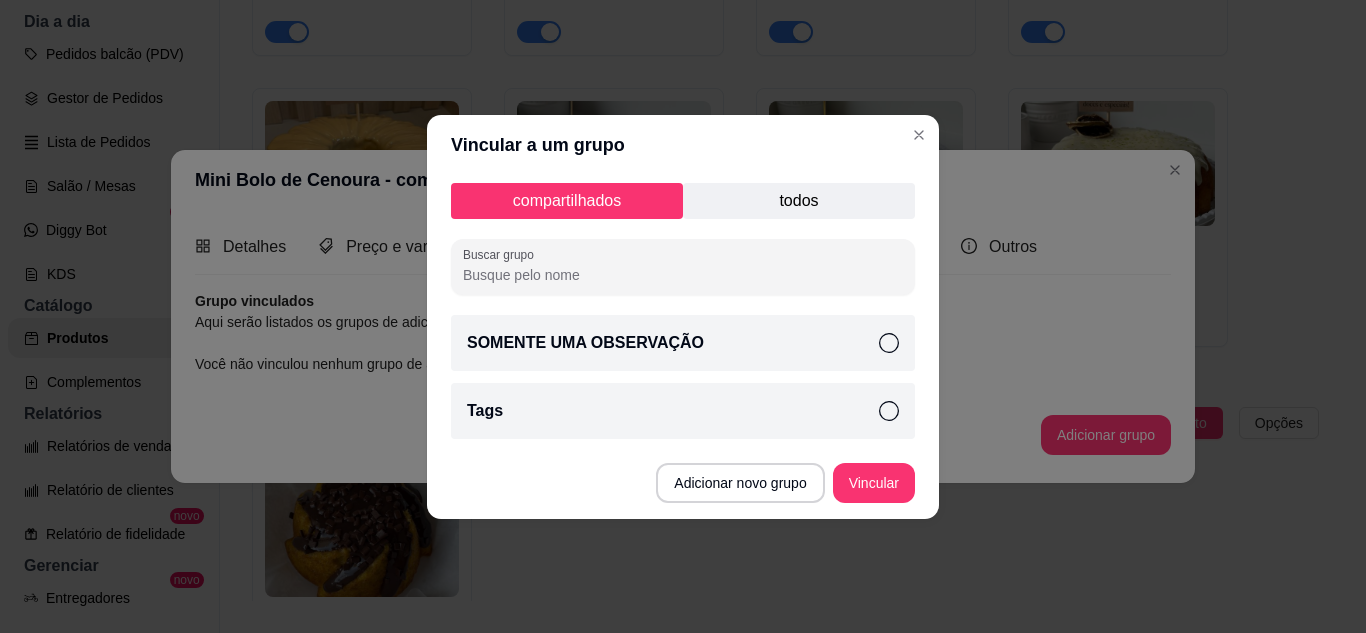 click 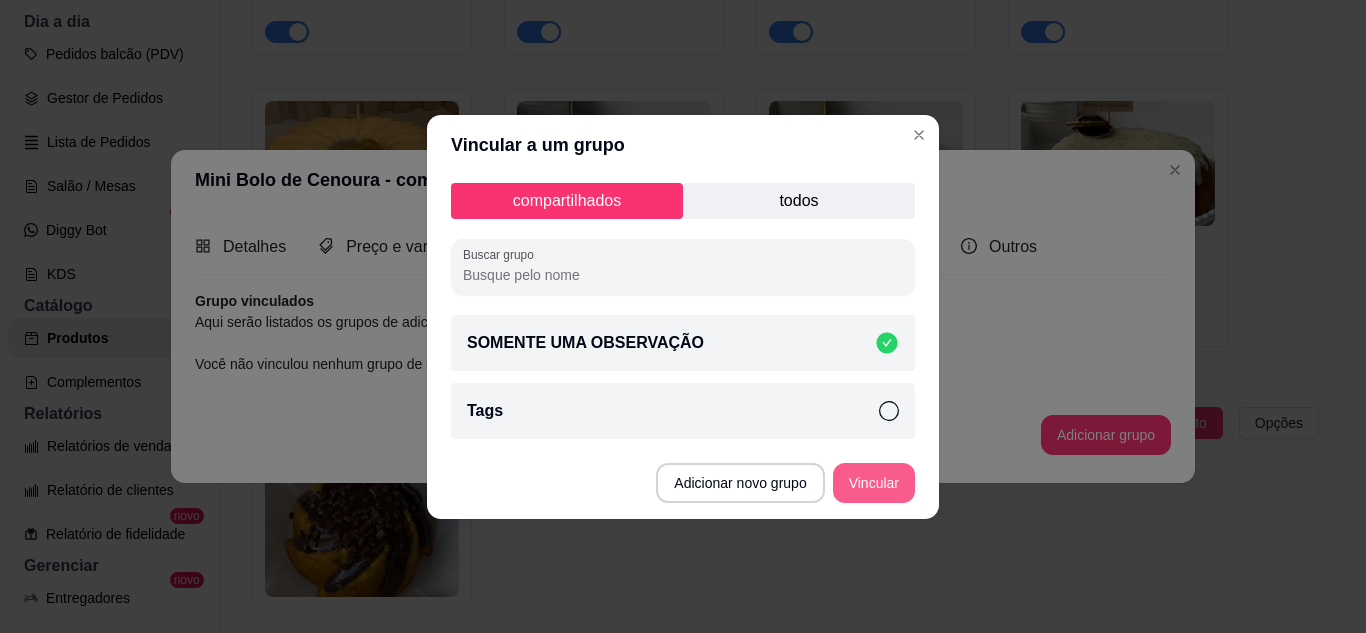 click on "Vincular" at bounding box center (874, 483) 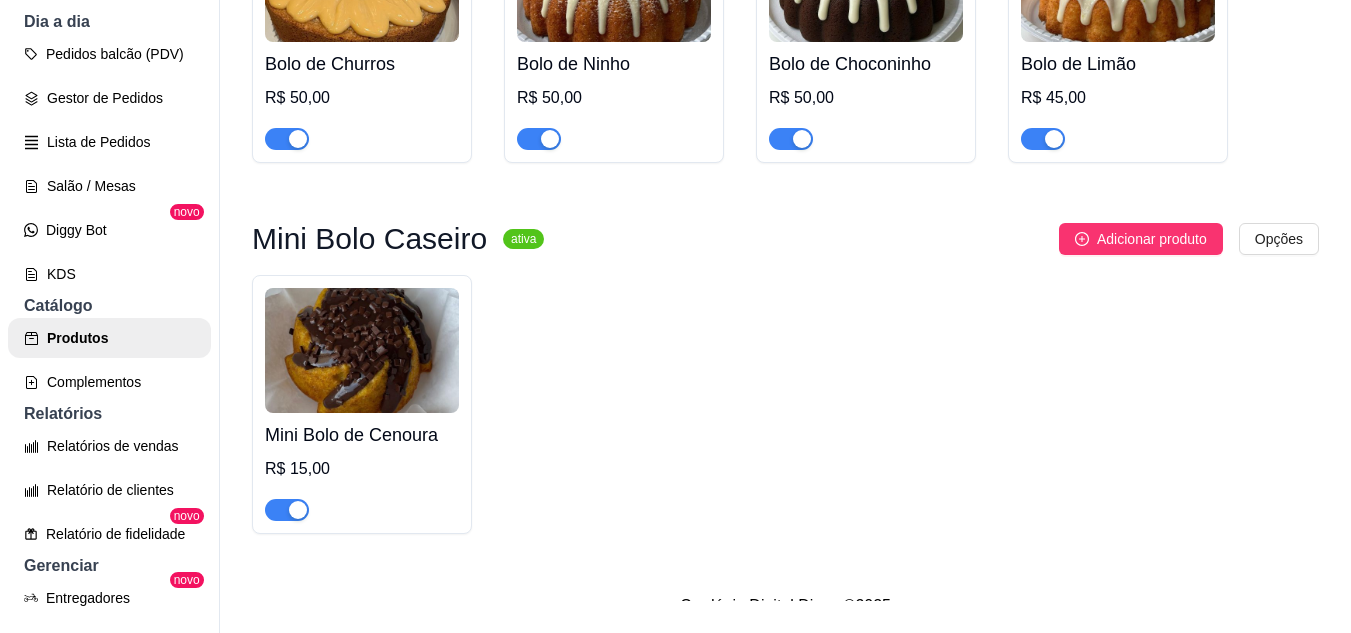 scroll, scrollTop: 970, scrollLeft: 0, axis: vertical 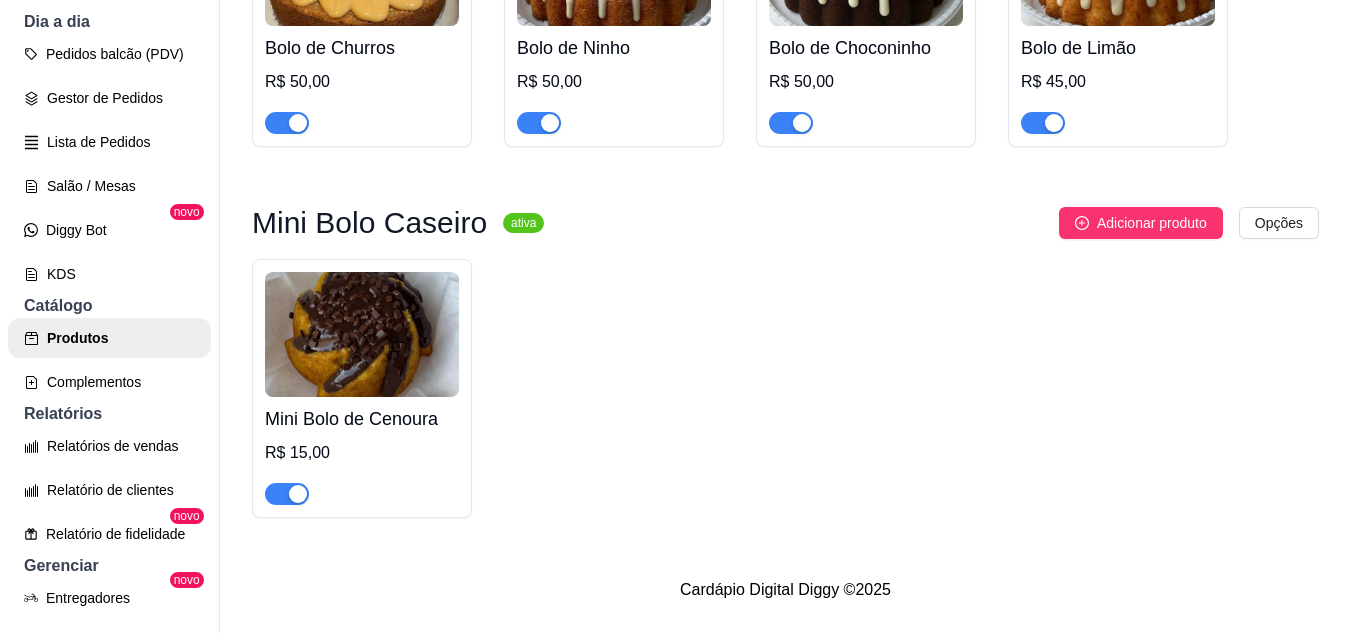 click at bounding box center (298, 494) 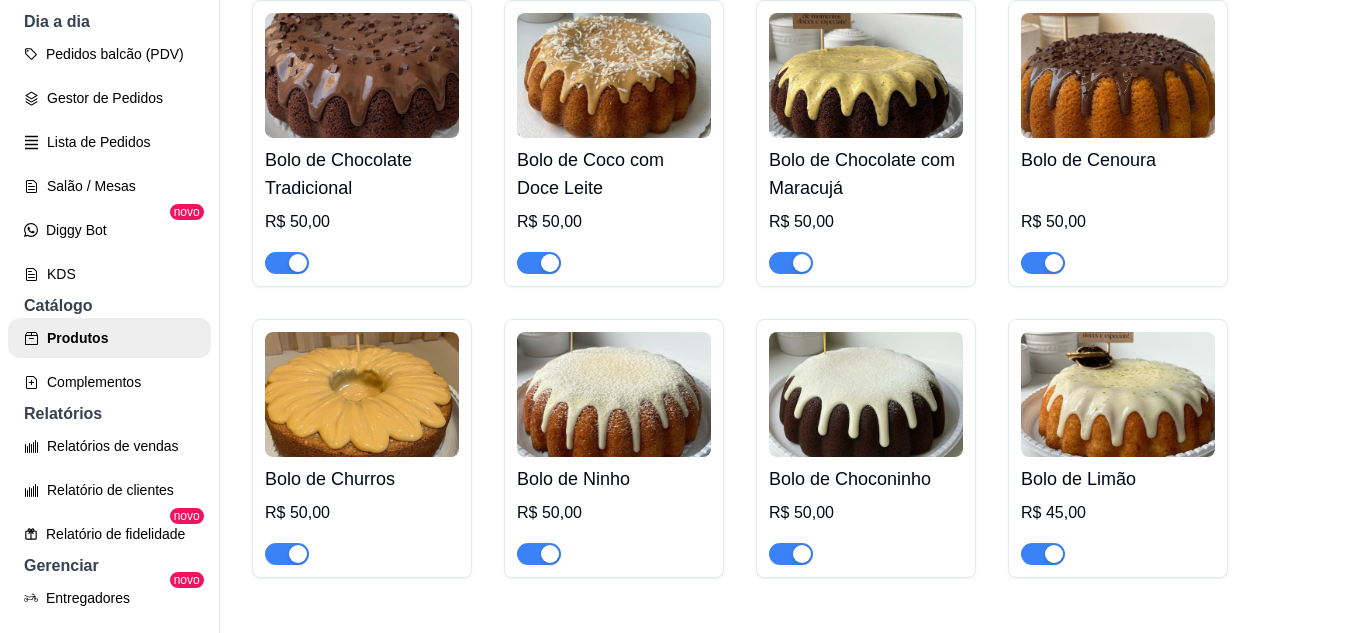 scroll, scrollTop: 506, scrollLeft: 0, axis: vertical 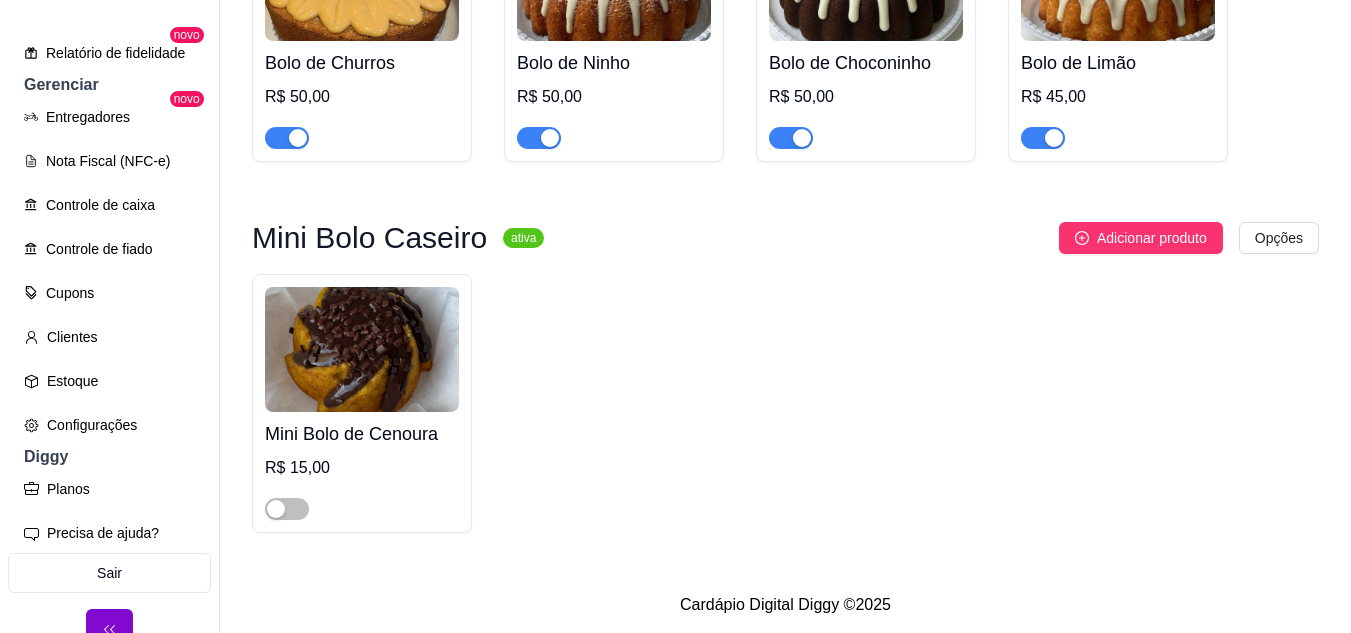 click at bounding box center [362, 349] 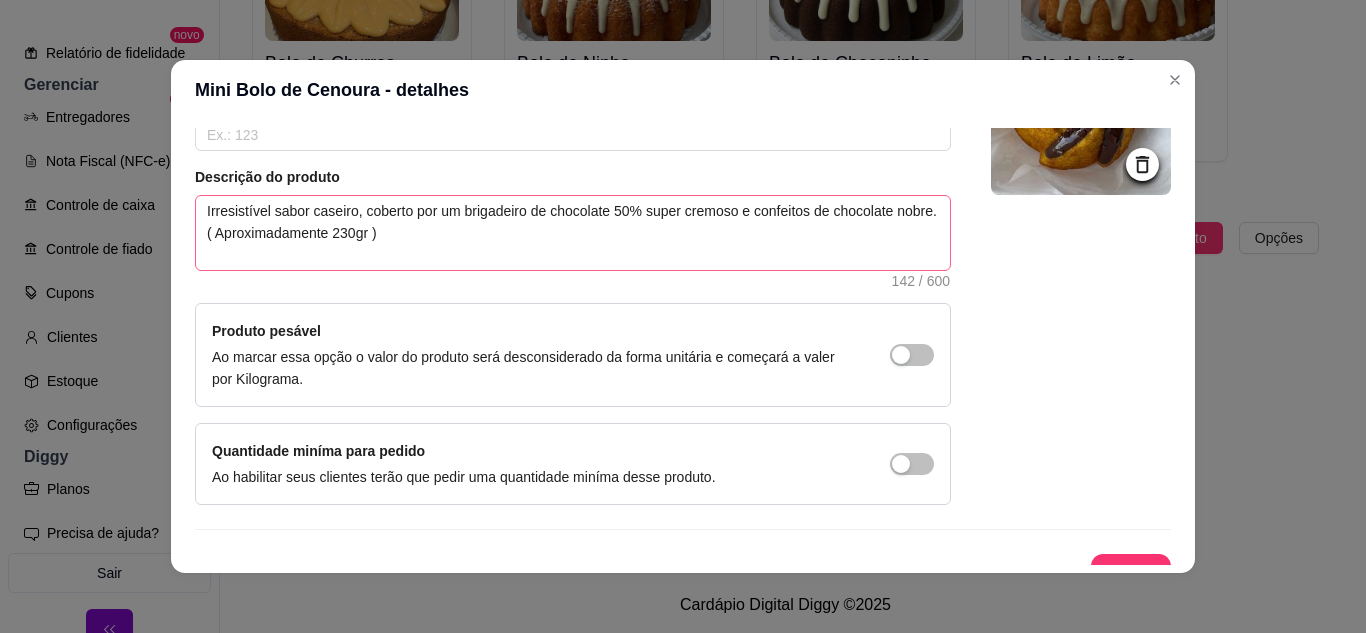 scroll, scrollTop: 200, scrollLeft: 0, axis: vertical 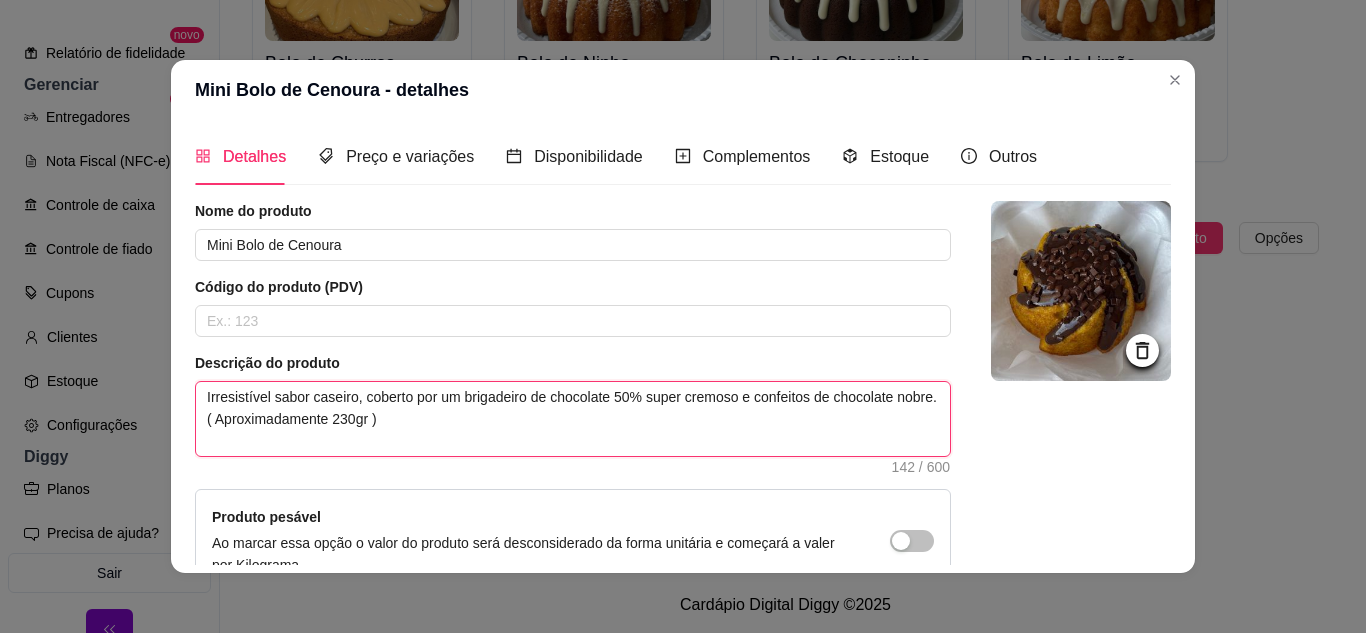 click on "Irresistível sabor caseiro, coberto por um brigadeiro de chocolate 50% super cremoso e confeitos de chocolate nobre. ( Aproximadamente 230gr )" at bounding box center [573, 419] 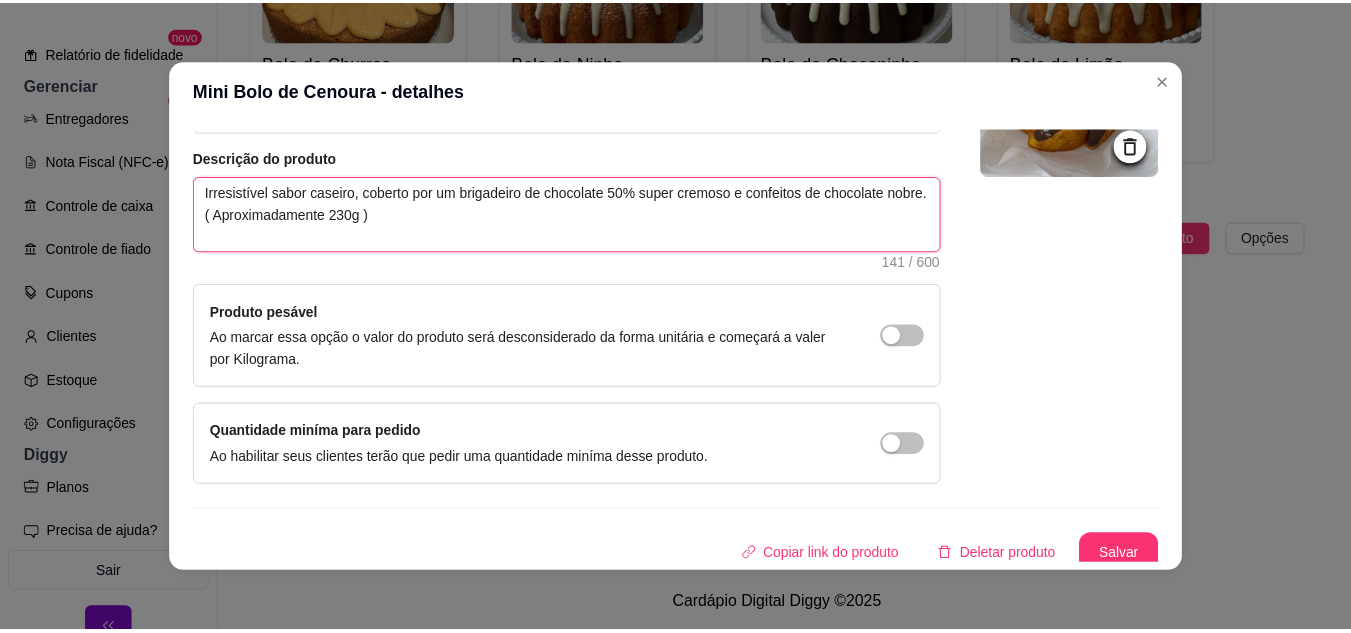 scroll, scrollTop: 215, scrollLeft: 0, axis: vertical 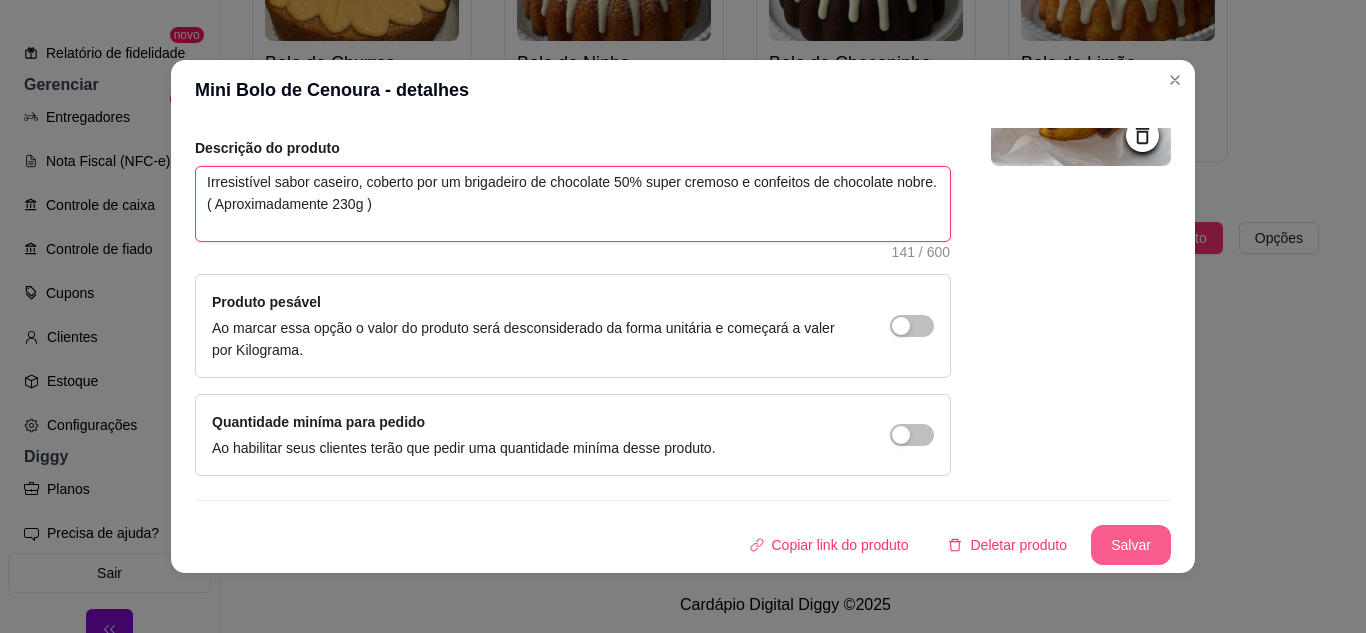 type on "Irresistível sabor caseiro, coberto por um brigadeiro de chocolate 50% super cremoso e confeitos de chocolate nobre. ( Aproximadamente 230g )" 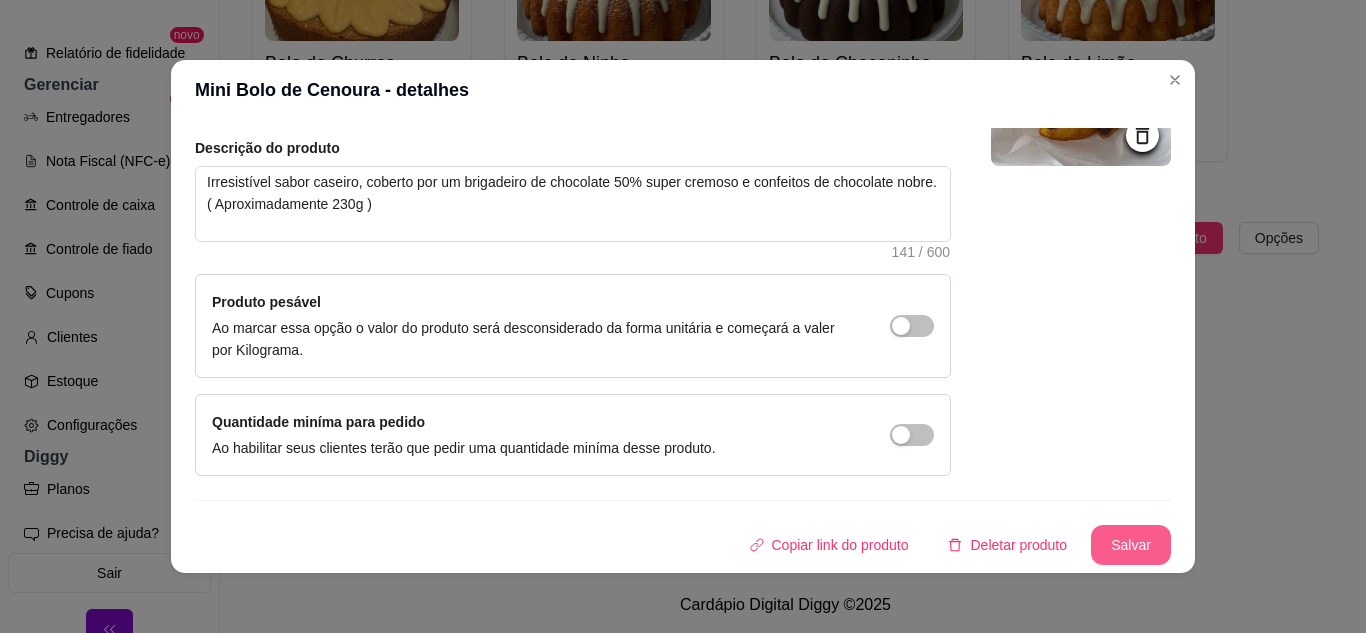 click on "Salvar" at bounding box center [1131, 545] 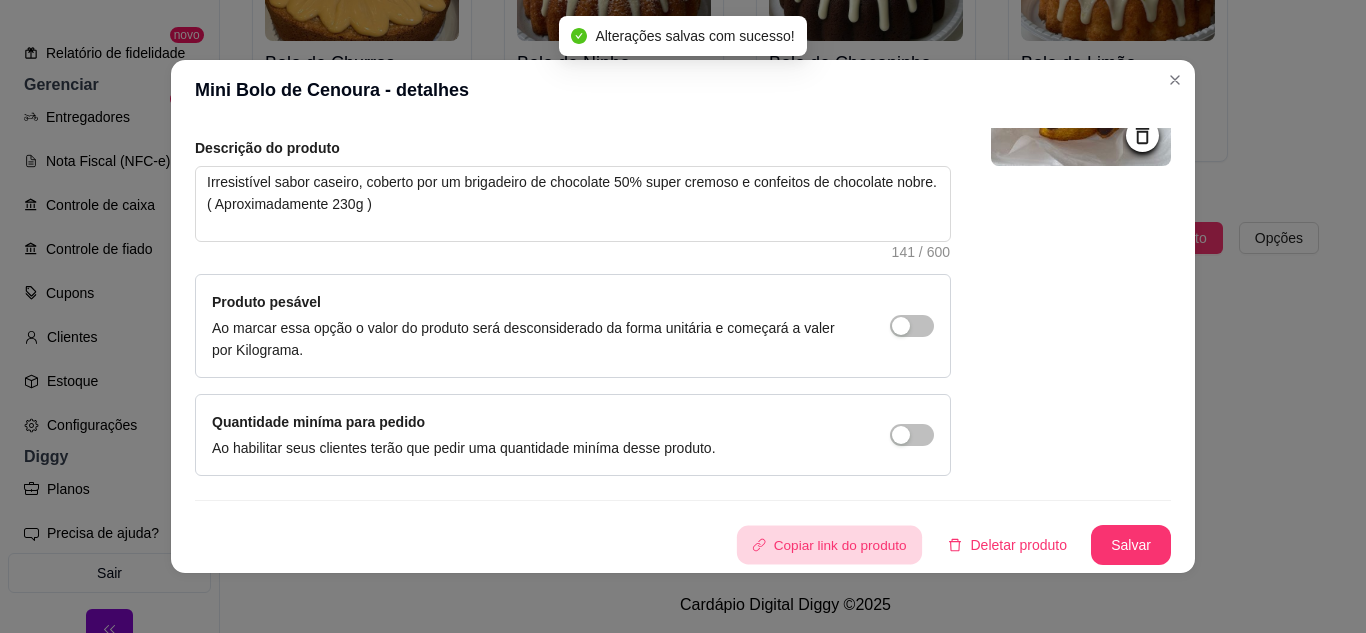 click on "Copiar link do produto" at bounding box center (828, 545) 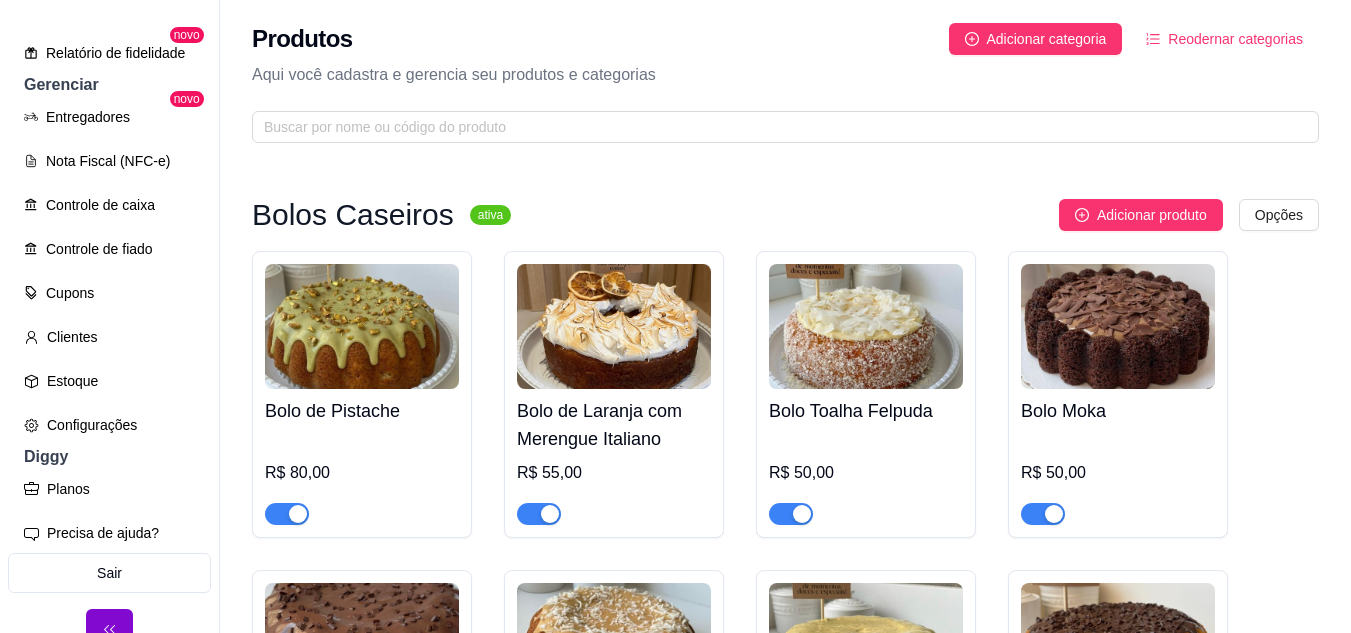 scroll, scrollTop: 0, scrollLeft: 0, axis: both 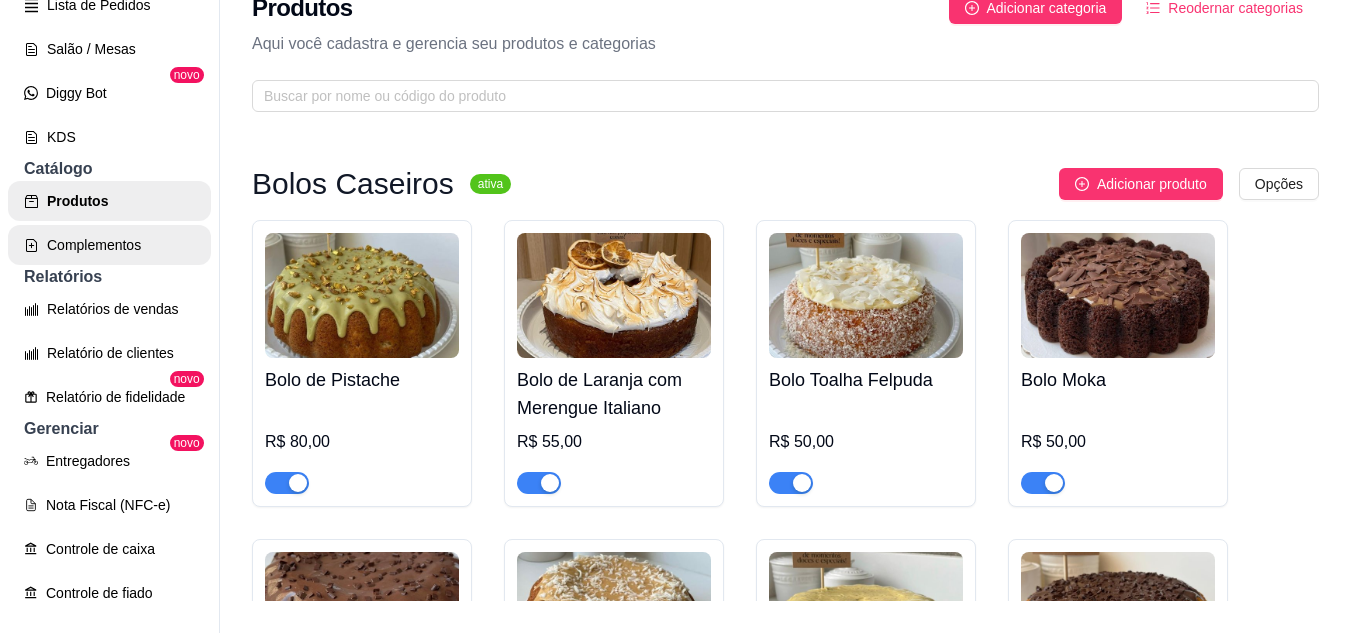 click on "Complementos" at bounding box center [109, 245] 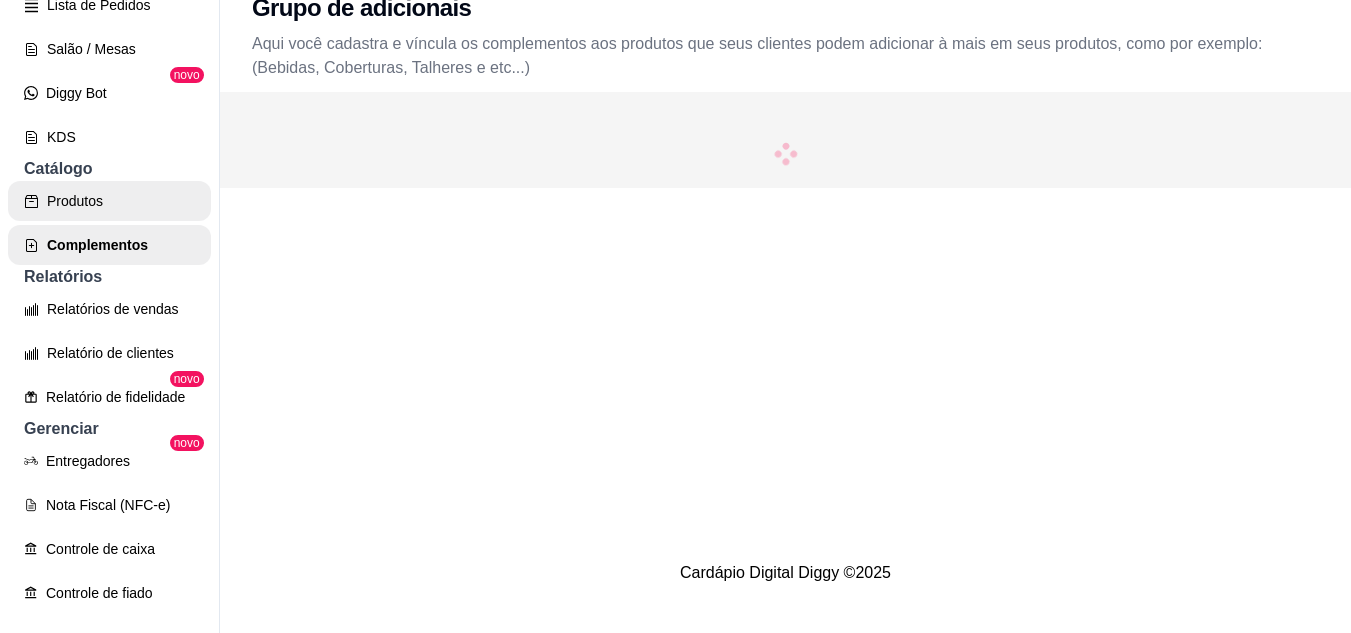 scroll, scrollTop: 0, scrollLeft: 0, axis: both 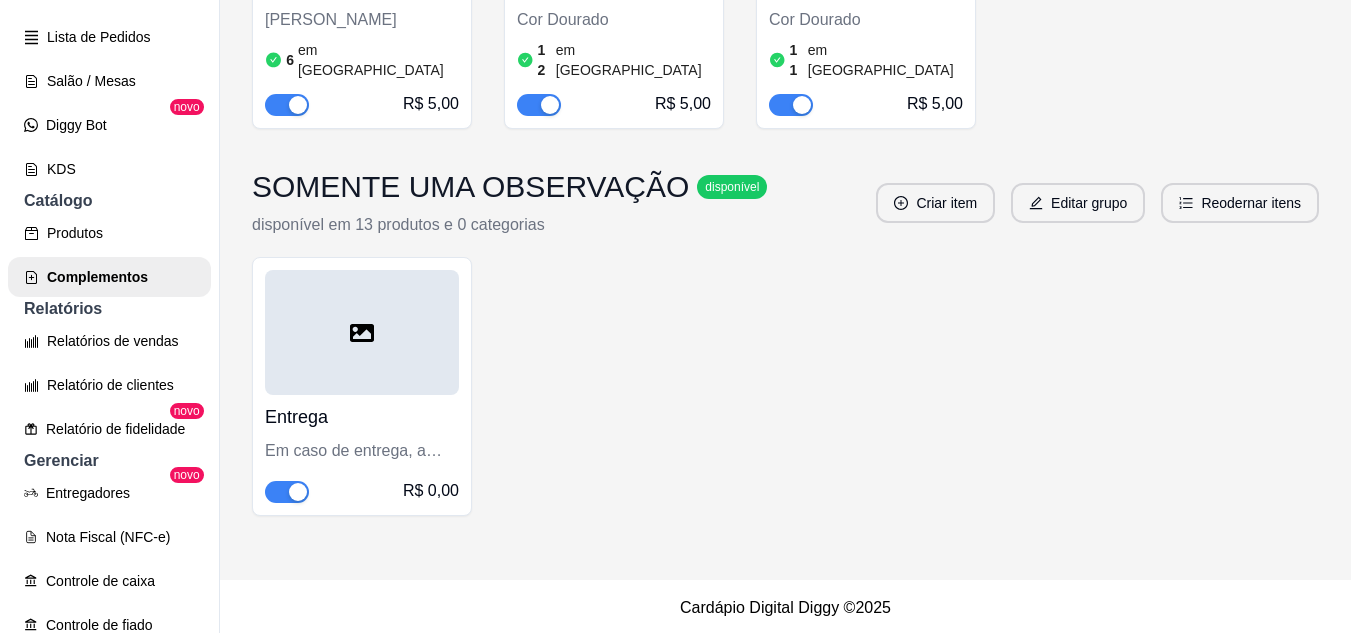 click at bounding box center (362, 332) 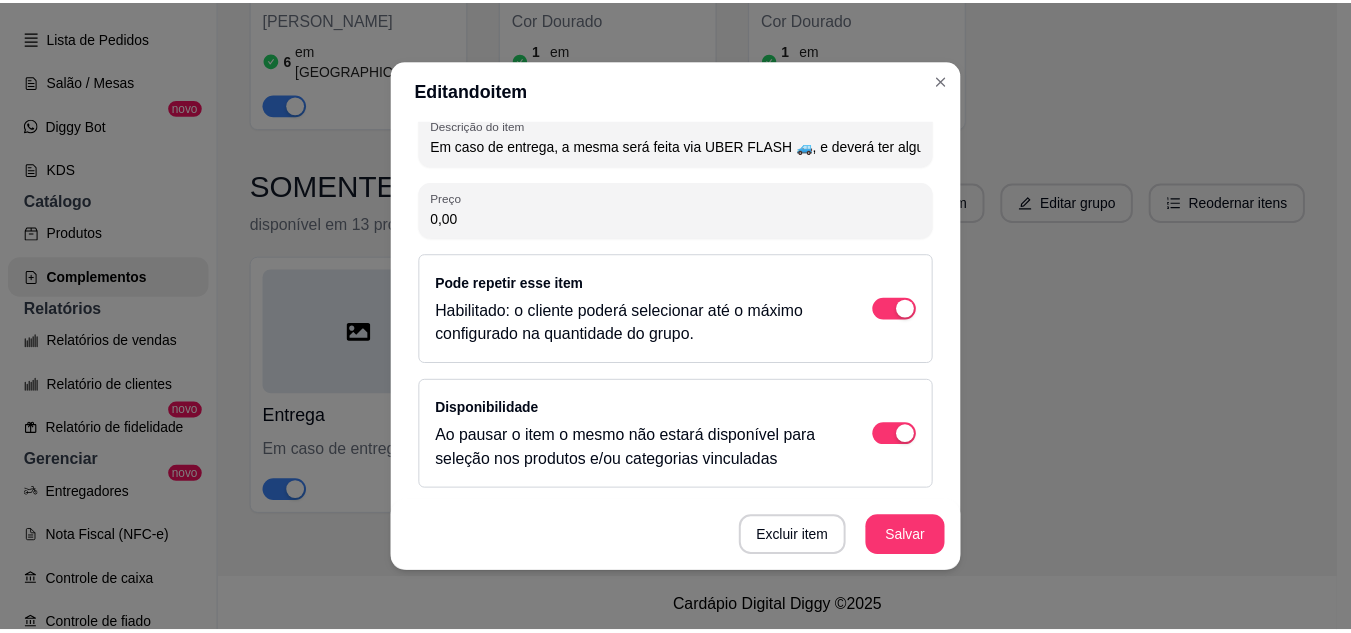 scroll, scrollTop: 237, scrollLeft: 0, axis: vertical 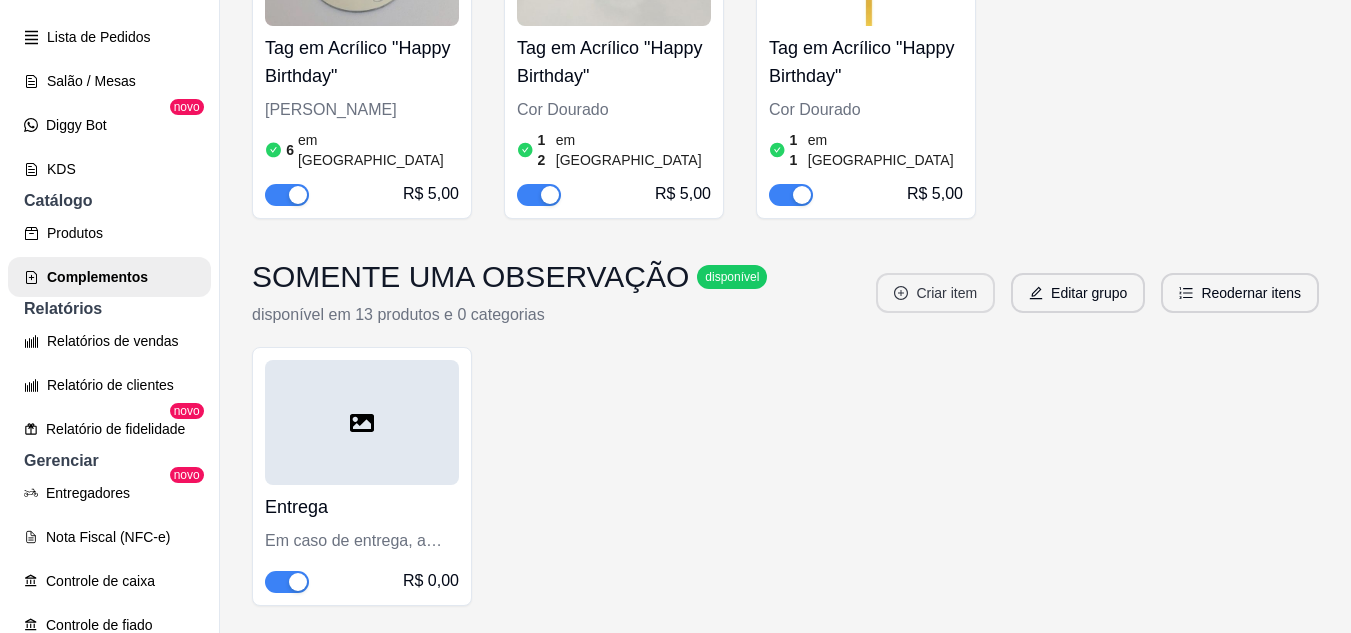 click on "Criar item" at bounding box center [935, 293] 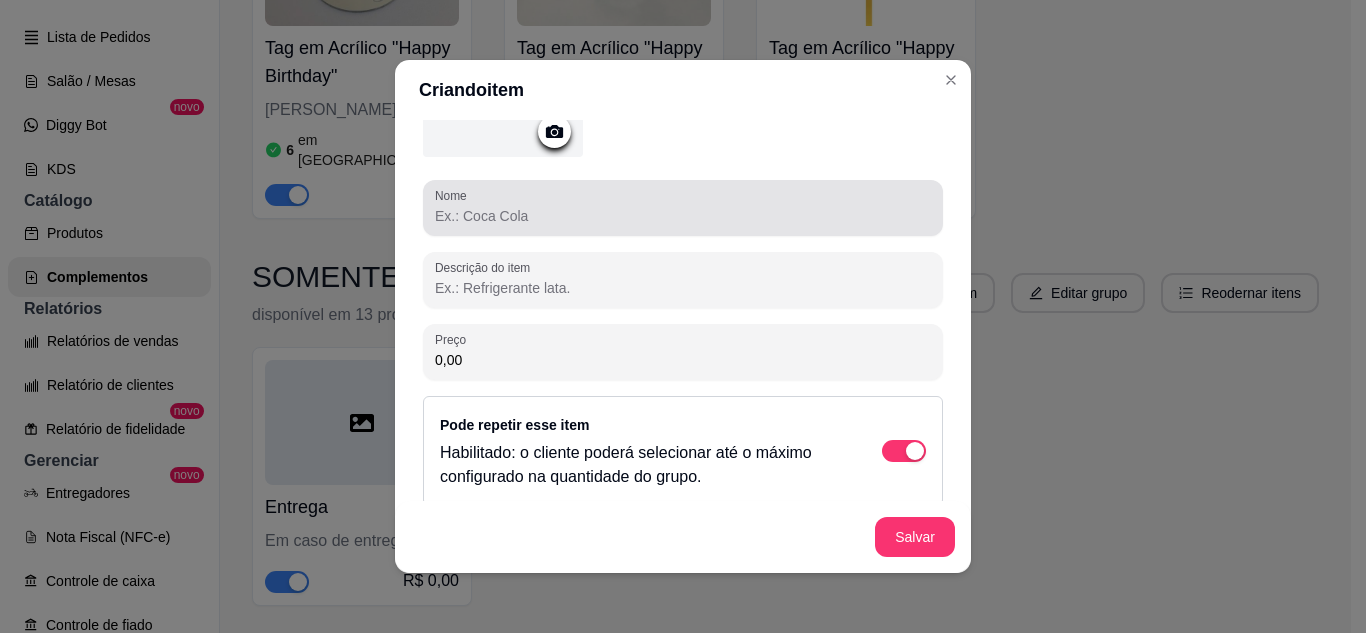scroll, scrollTop: 211, scrollLeft: 0, axis: vertical 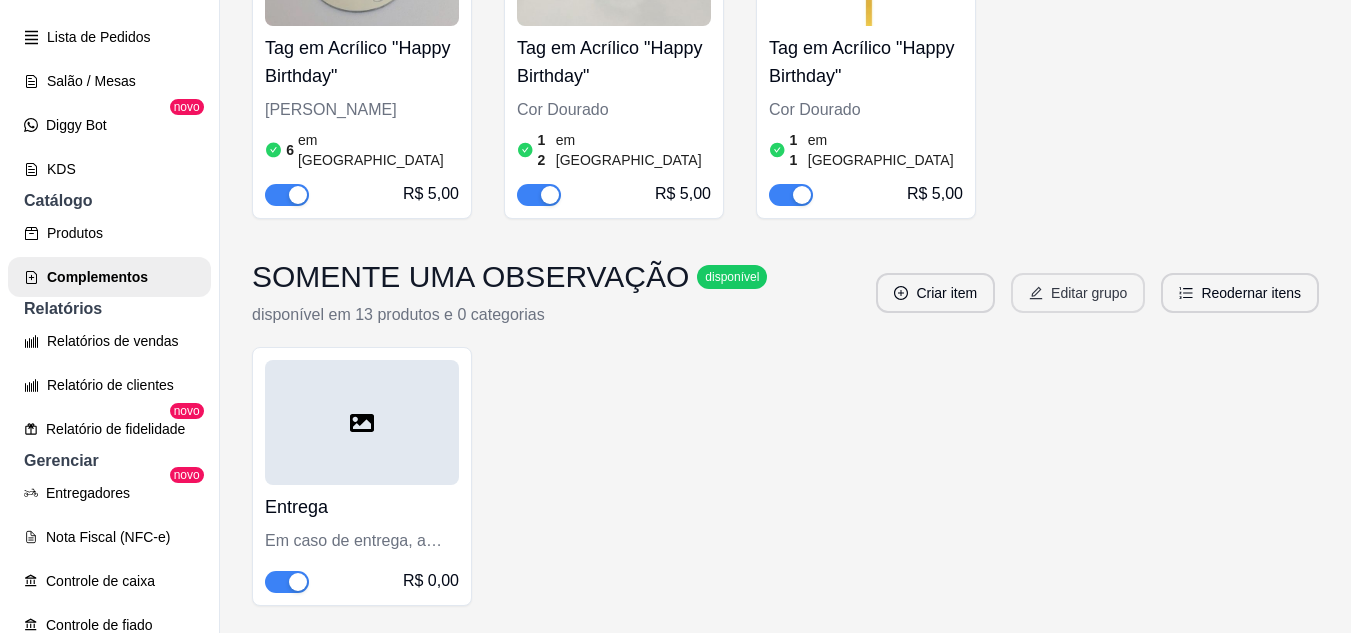click on "Editar grupo" at bounding box center (1078, 293) 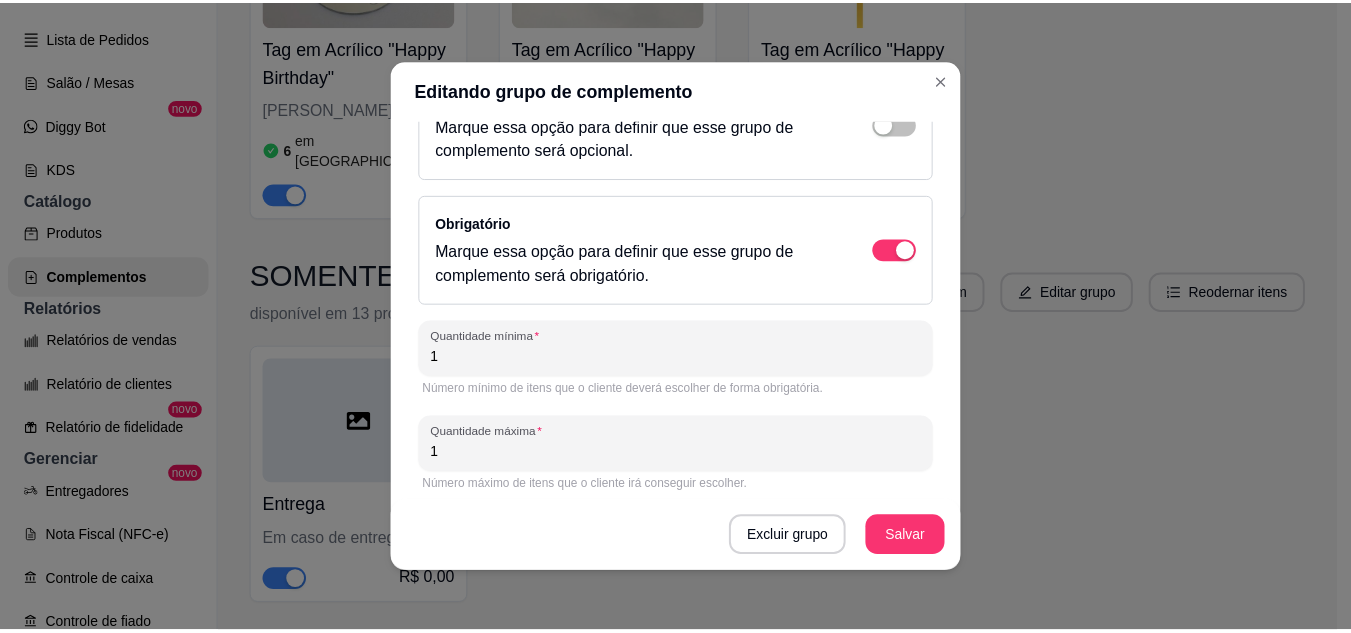 scroll, scrollTop: 329, scrollLeft: 0, axis: vertical 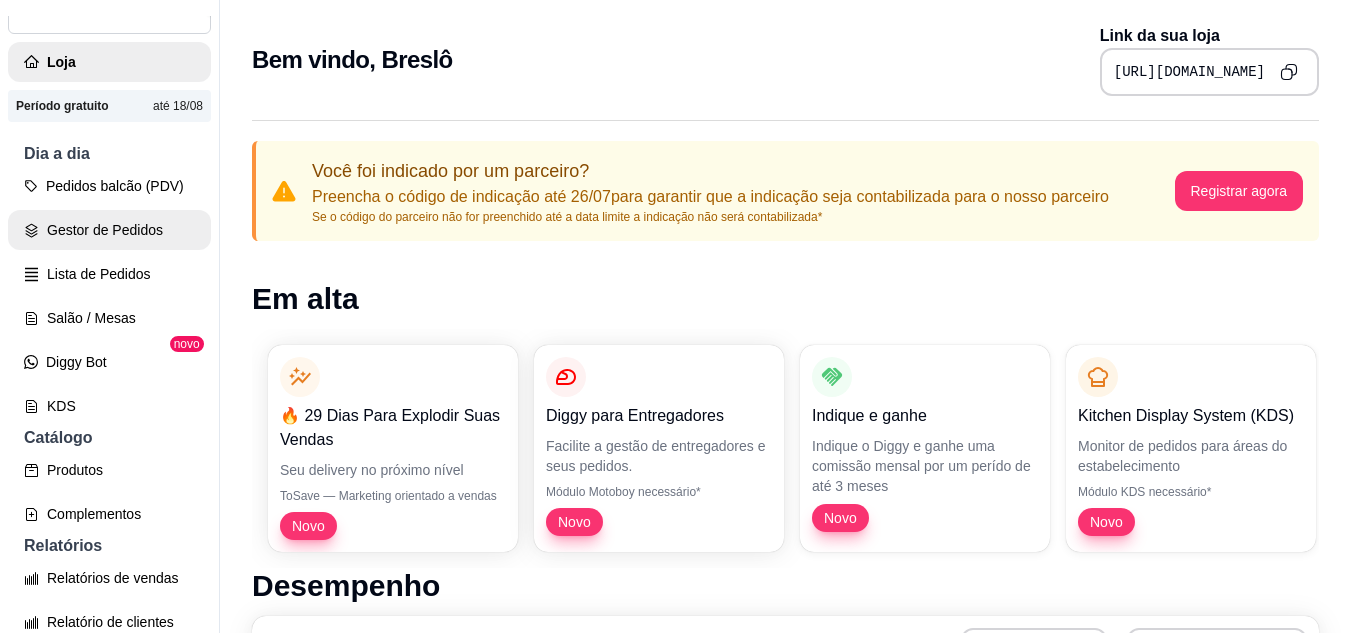 click on "Gestor de Pedidos" at bounding box center [109, 230] 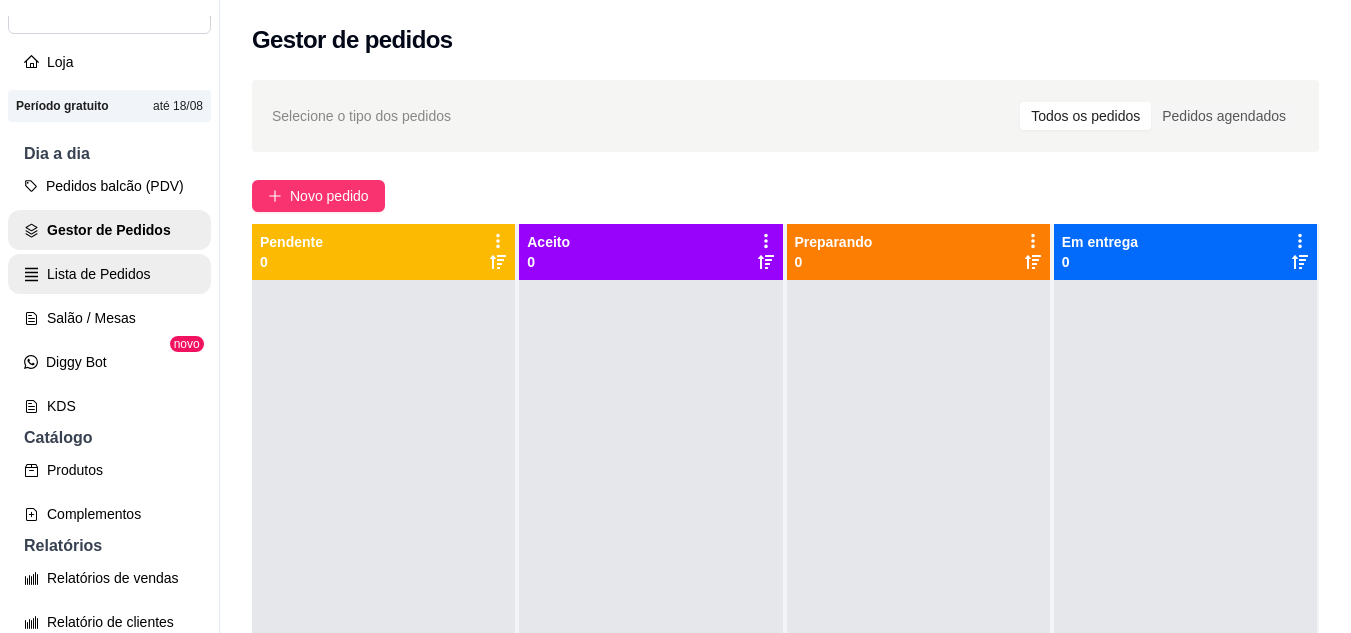 click on "Lista de Pedidos" at bounding box center (109, 274) 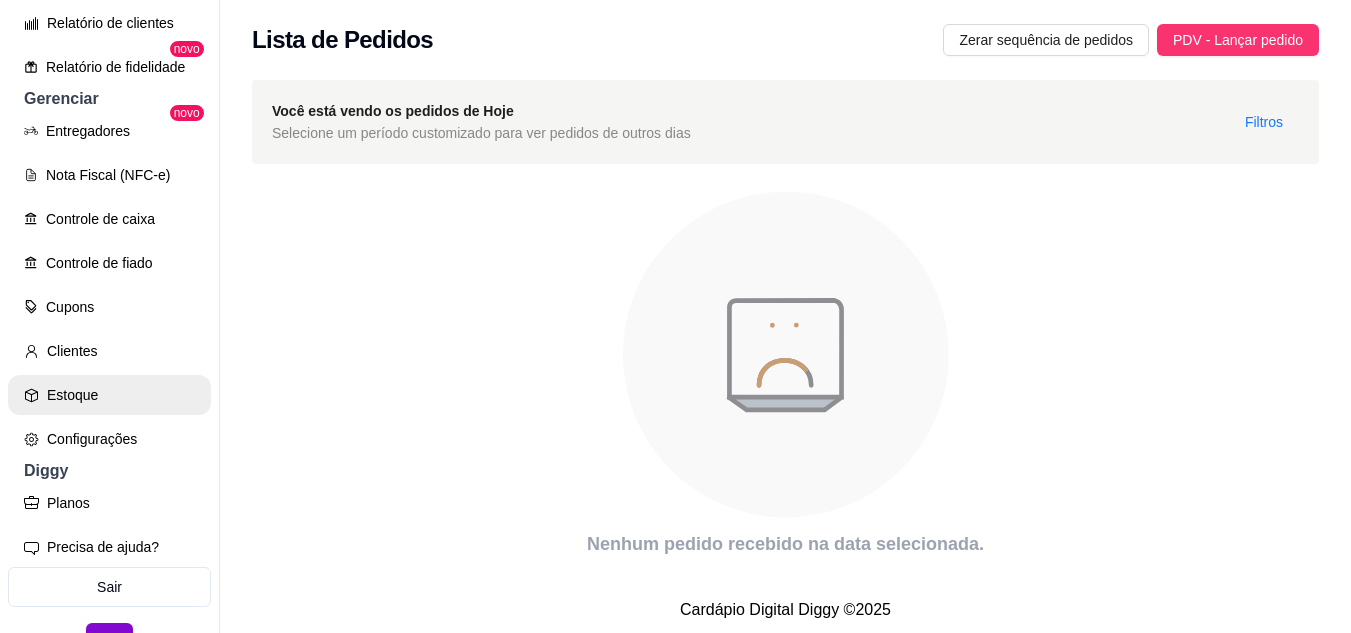 scroll, scrollTop: 700, scrollLeft: 0, axis: vertical 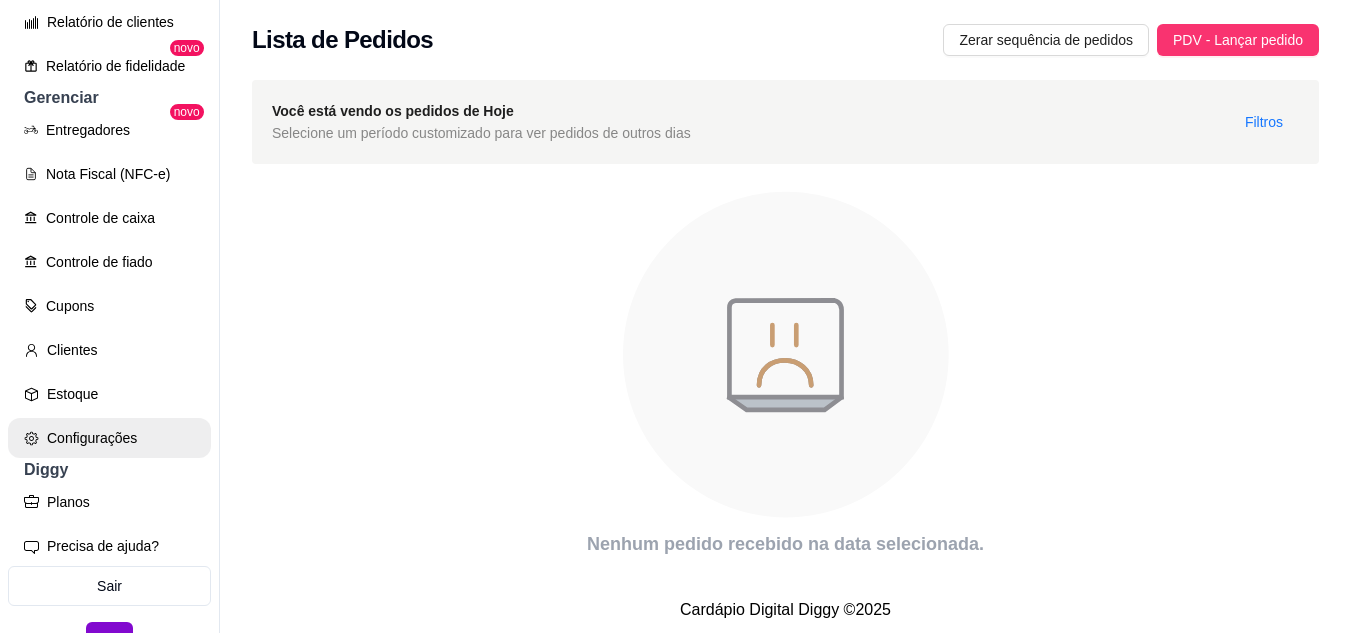 click on "Configurações" at bounding box center [109, 438] 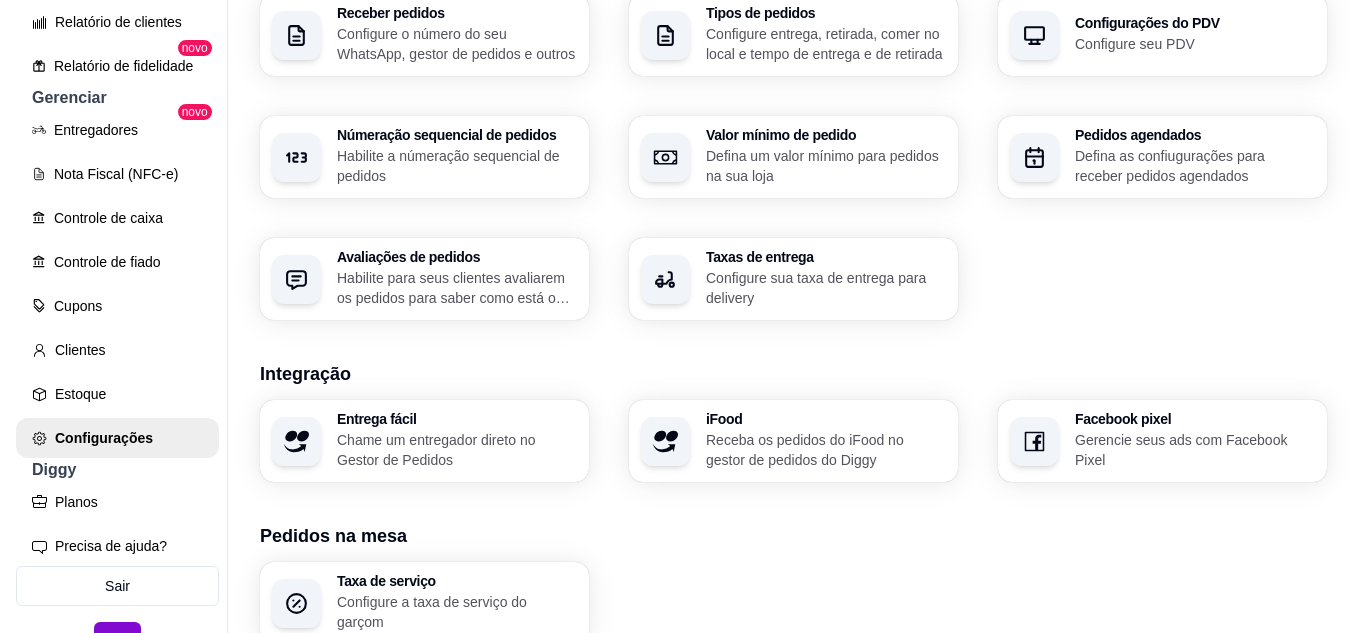 scroll, scrollTop: 500, scrollLeft: 0, axis: vertical 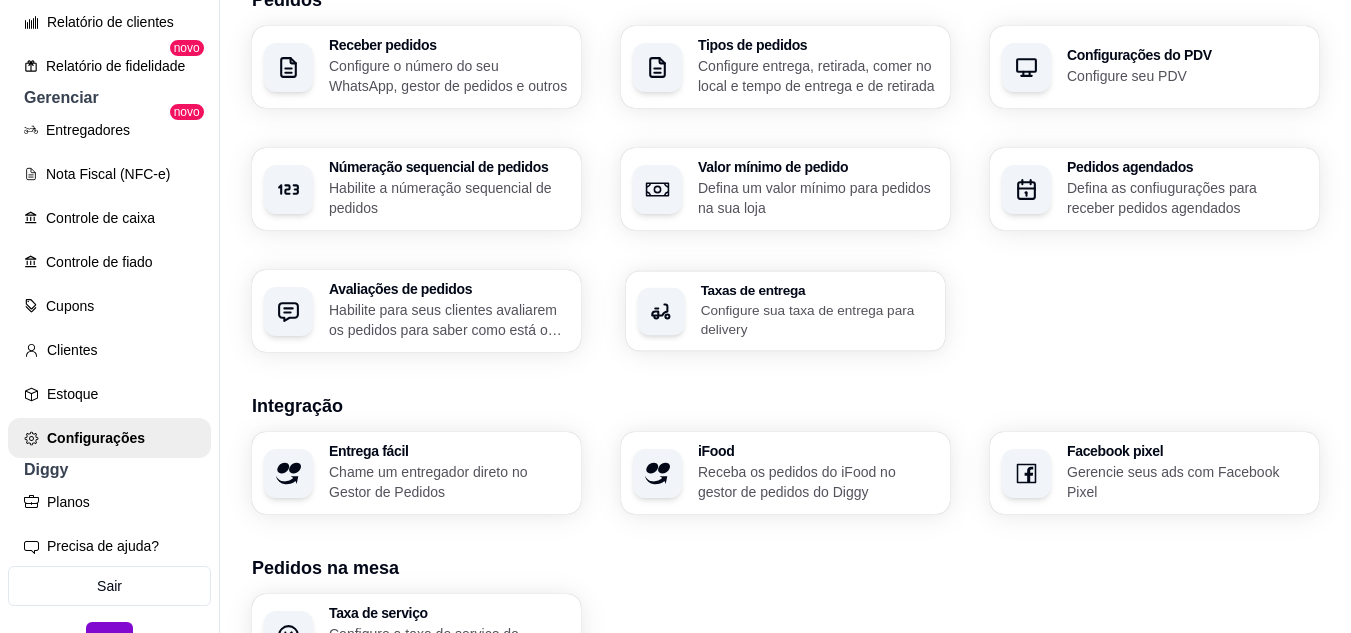 click on "Configure sua taxa de entrega para delivery" at bounding box center (817, 319) 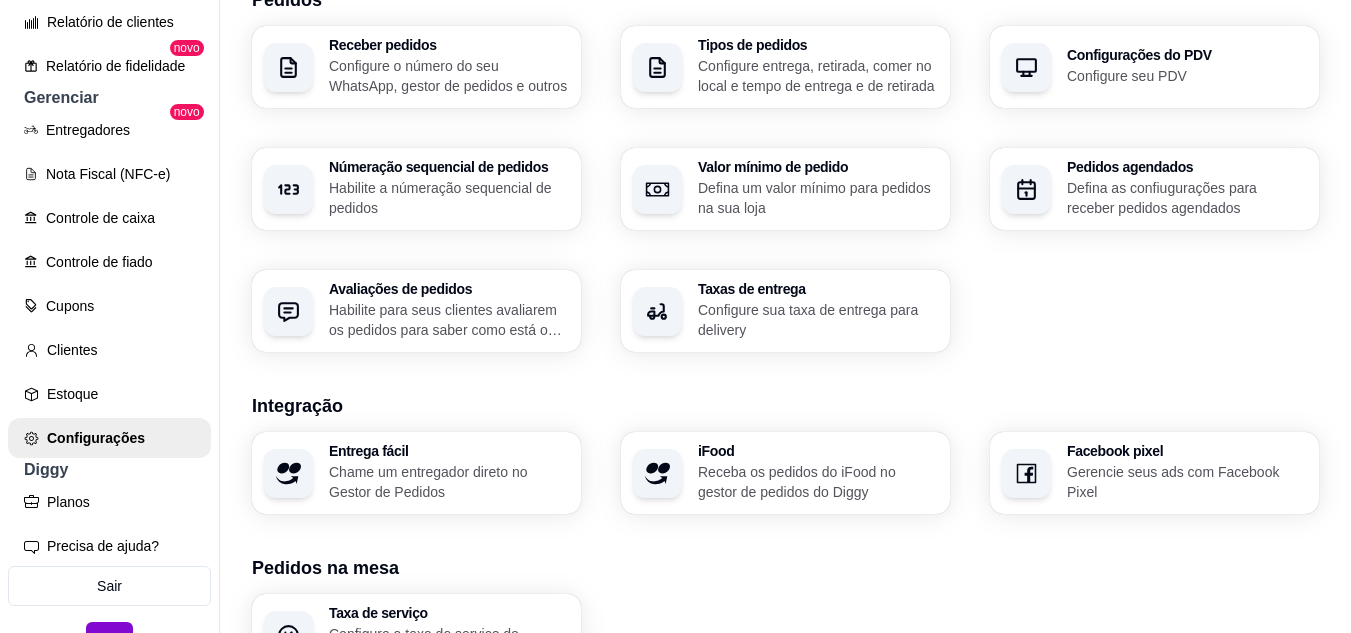 click on "Configure entrega, retirada, comer no local e tempo de entrega e de retirada" at bounding box center [818, 76] 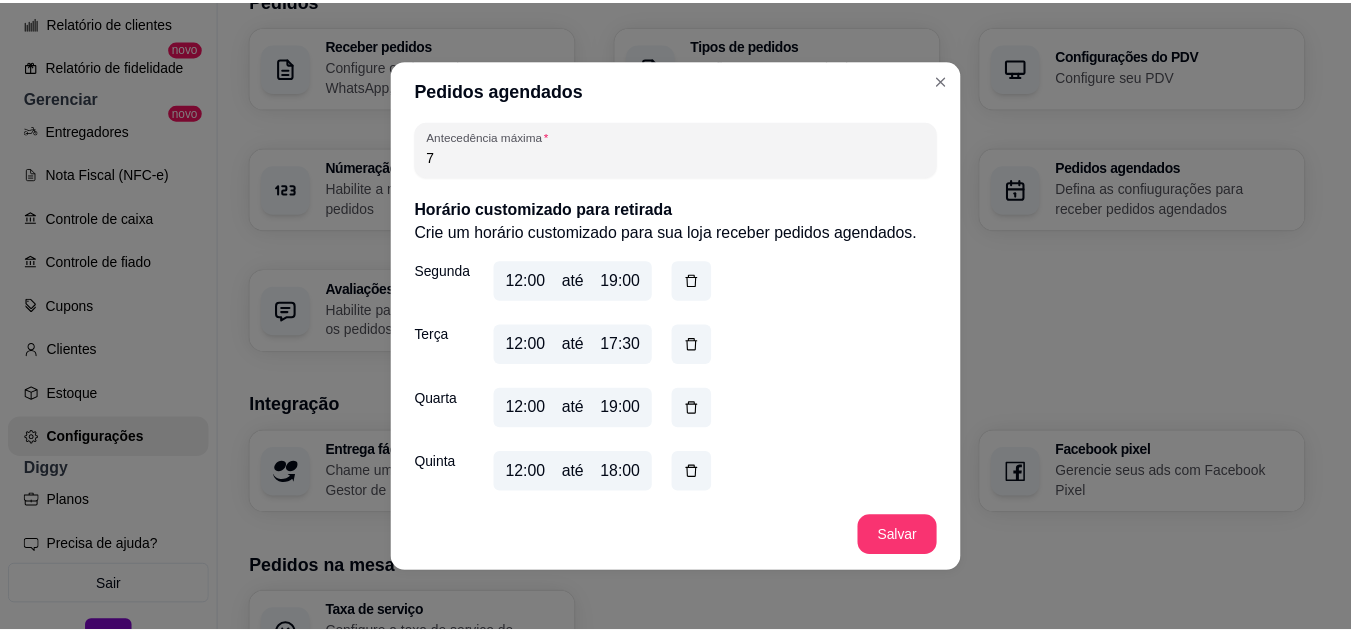 scroll, scrollTop: 1396, scrollLeft: 0, axis: vertical 